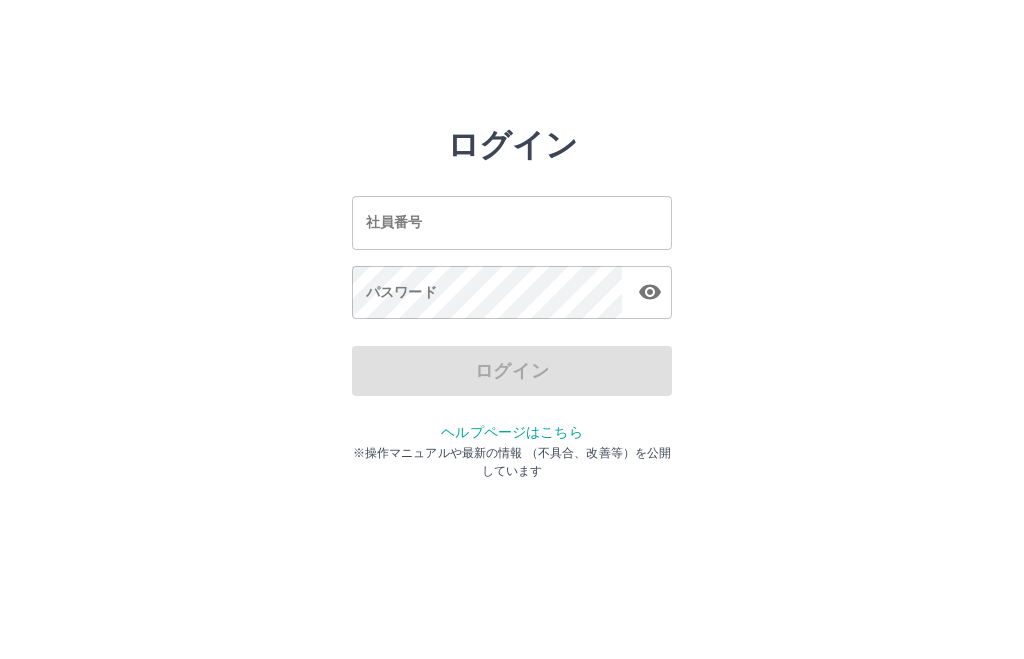 scroll, scrollTop: 0, scrollLeft: 0, axis: both 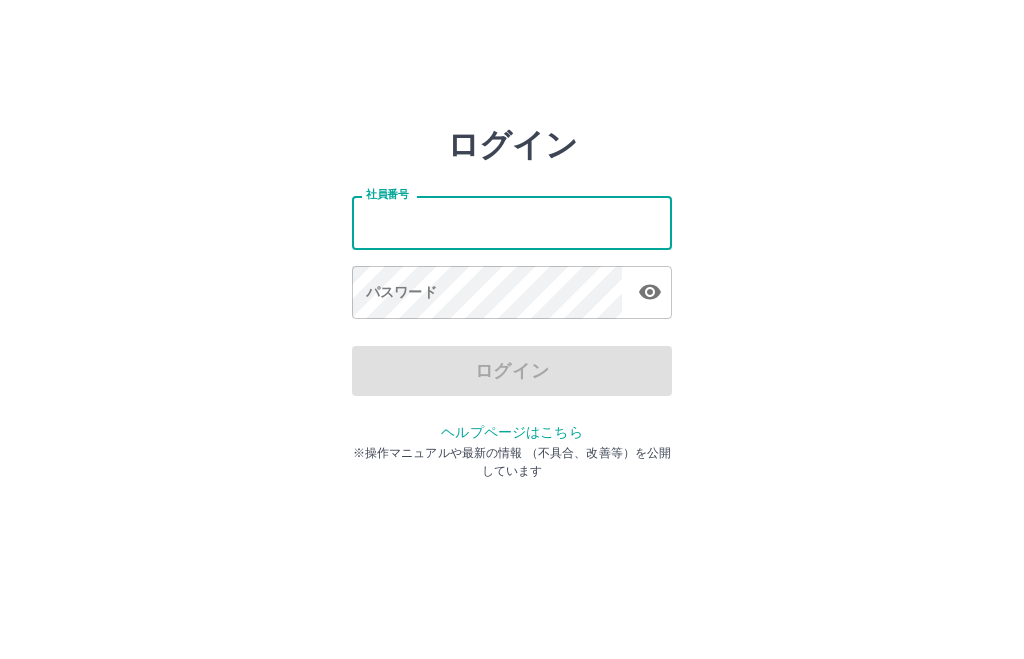 type on "*******" 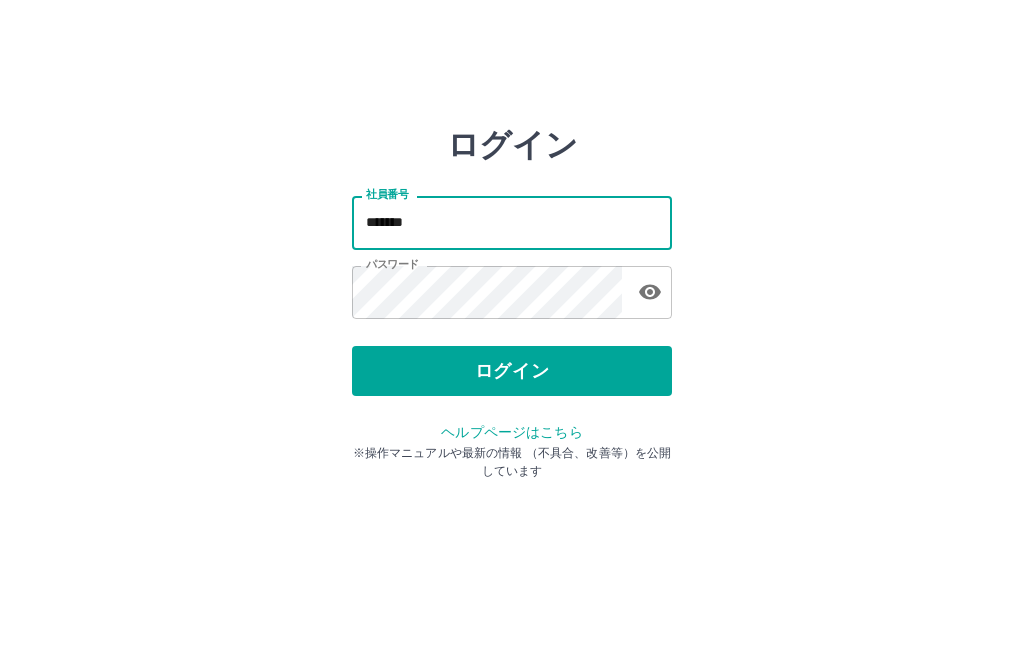click on "ログイン" at bounding box center [512, 371] 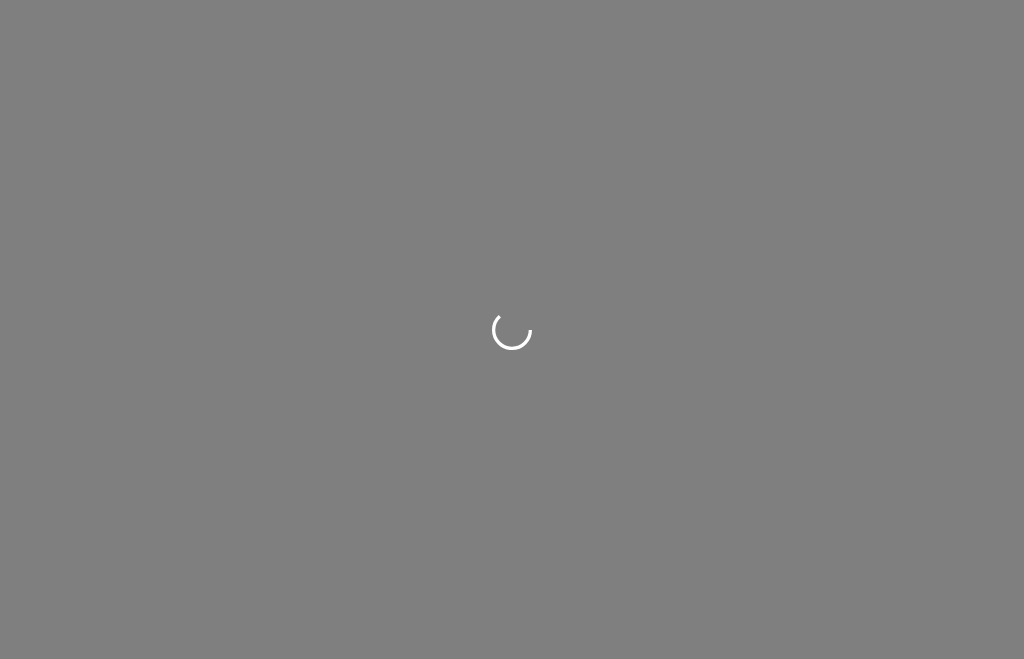 scroll, scrollTop: 0, scrollLeft: 0, axis: both 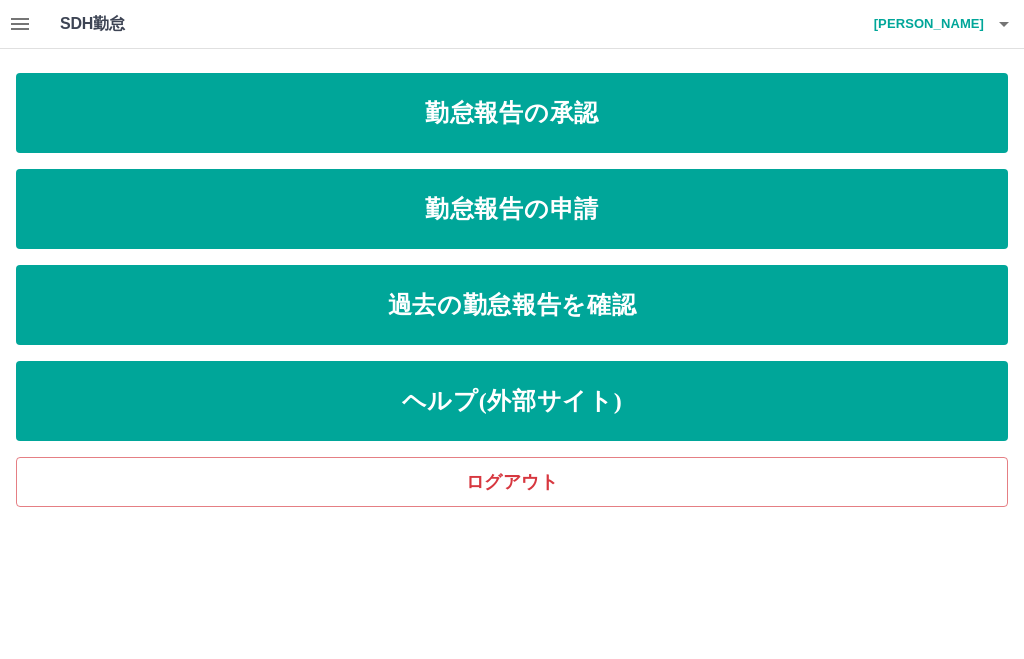click on "勤怠報告の申請" at bounding box center (512, 209) 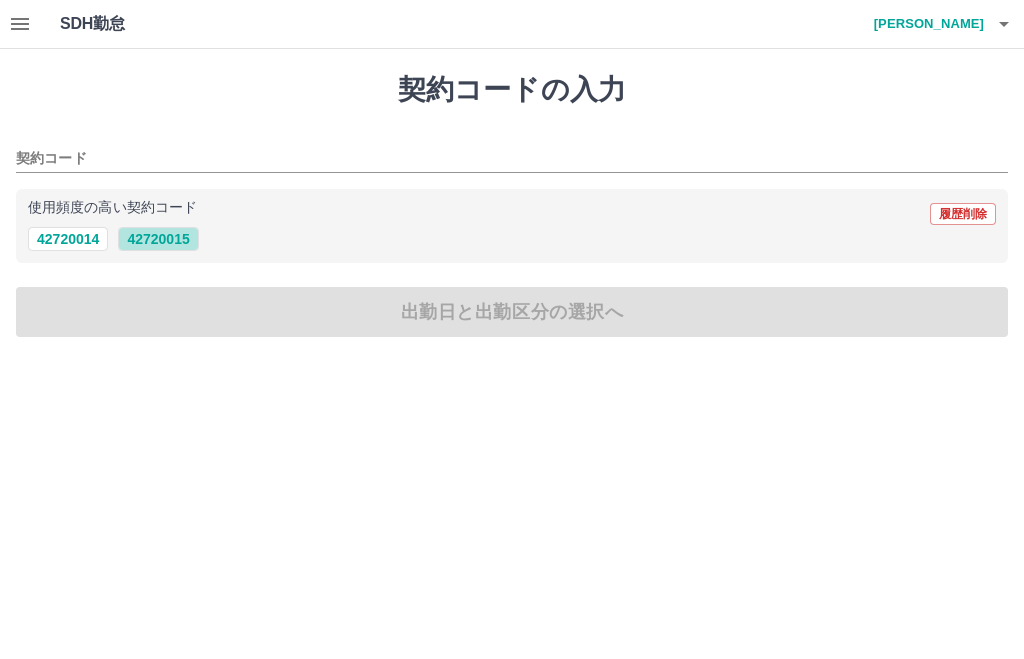 click on "42720015" at bounding box center [158, 239] 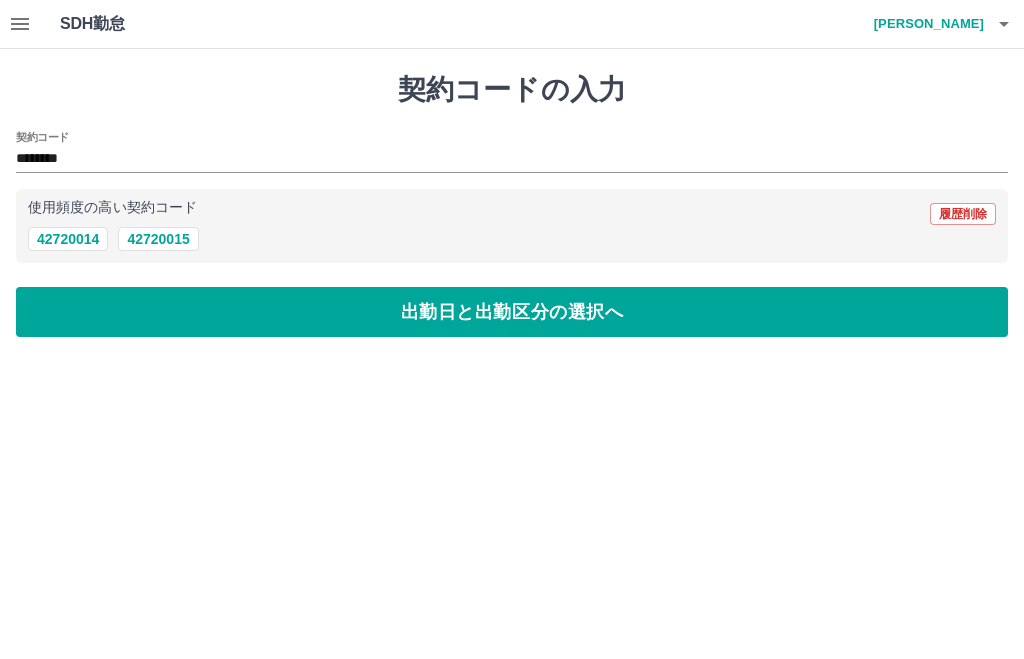 click on "出勤日と出勤区分の選択へ" at bounding box center (512, 312) 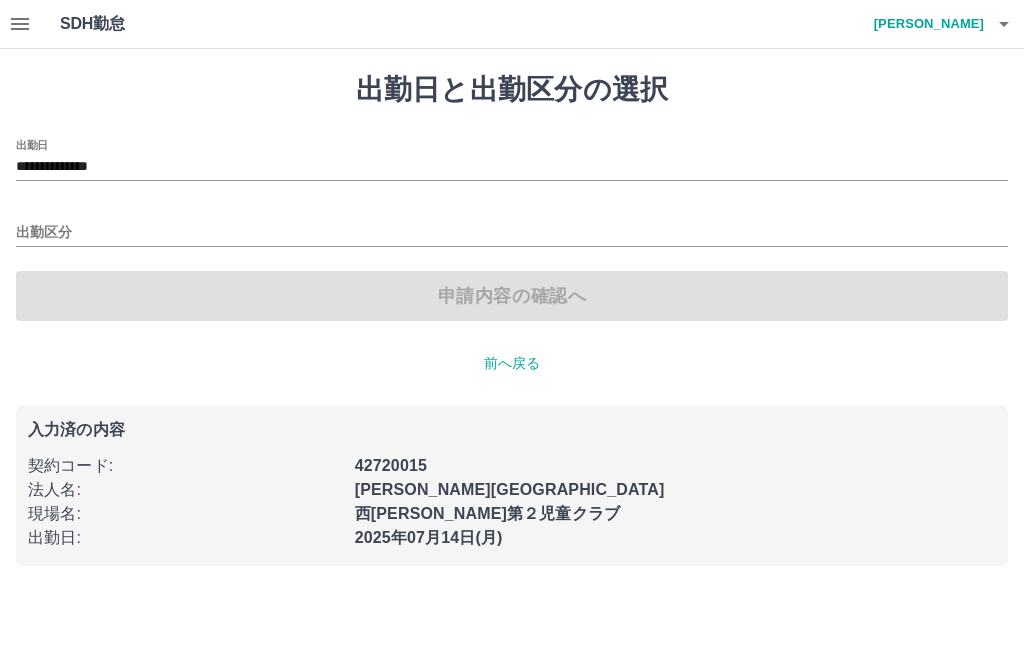 click on "**********" at bounding box center (512, 167) 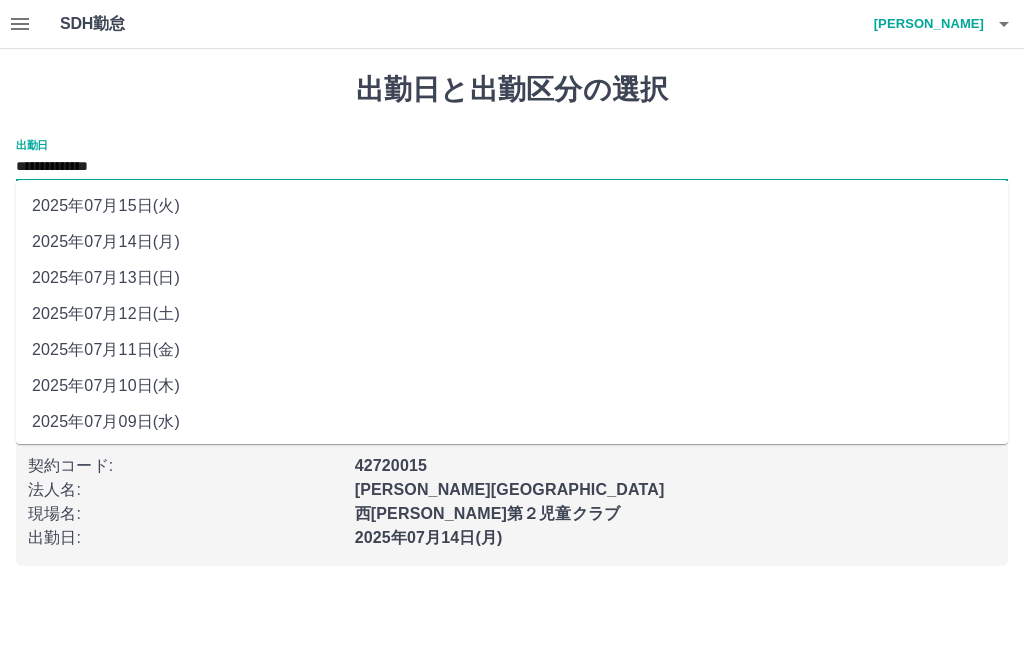 click on "2025年07月12日(土)" at bounding box center [512, 314] 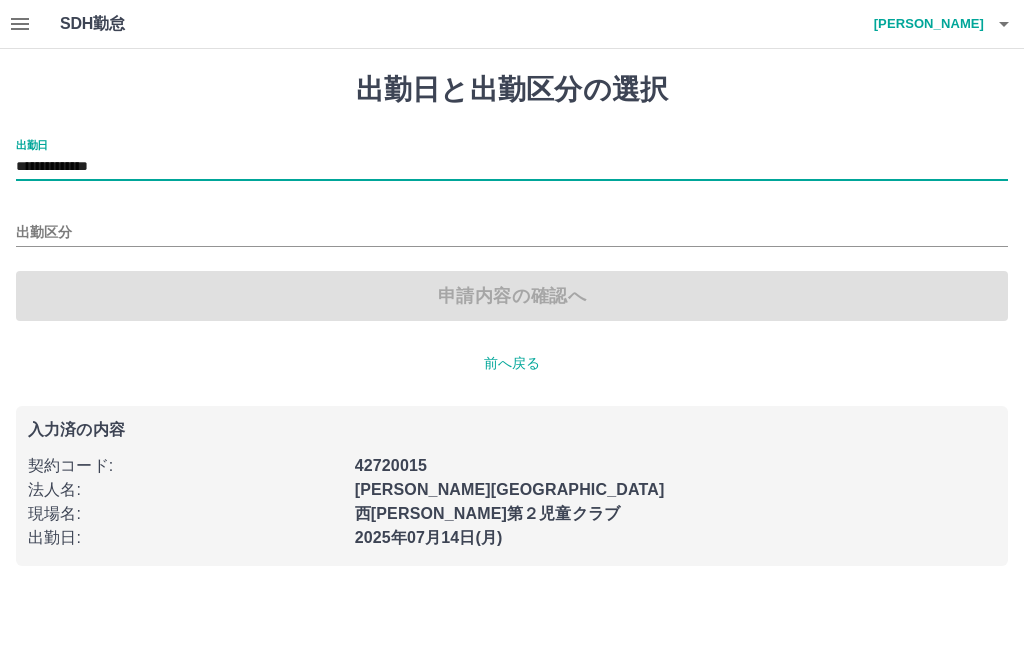 click on "出勤区分" at bounding box center [512, 233] 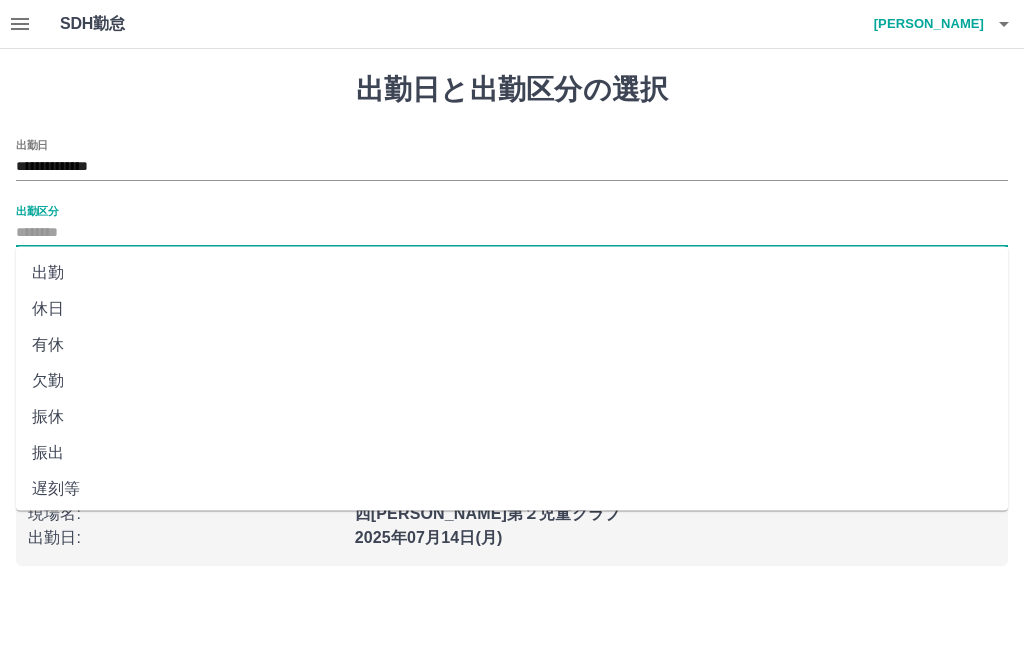 click on "出勤" at bounding box center [512, 273] 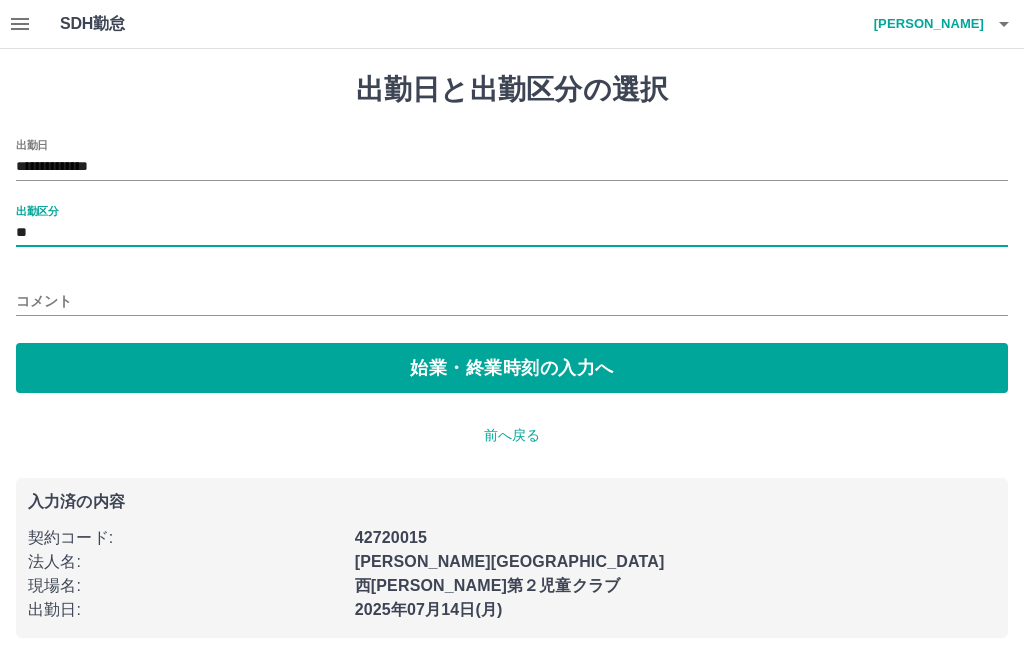 click on "始業・終業時刻の入力へ" at bounding box center (512, 368) 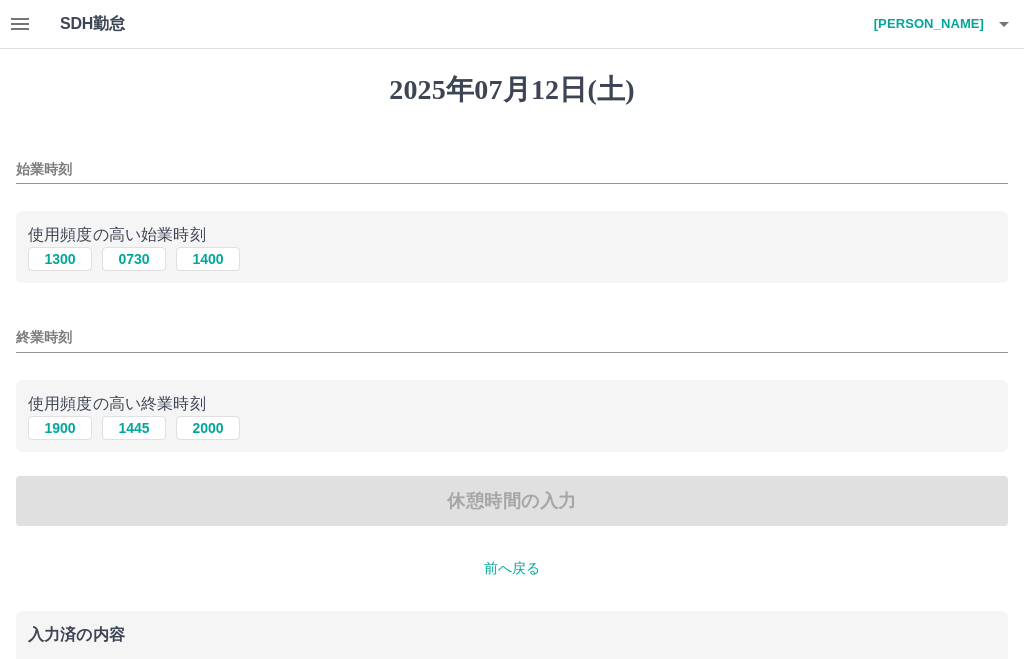 click on "0730" at bounding box center [134, 259] 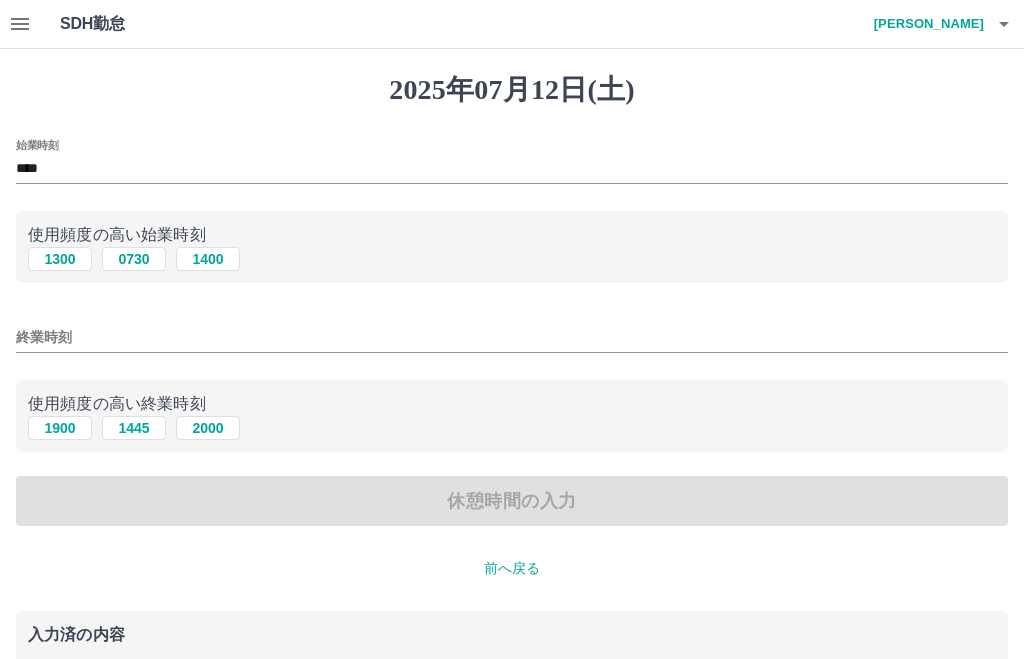click on "2000" at bounding box center (208, 428) 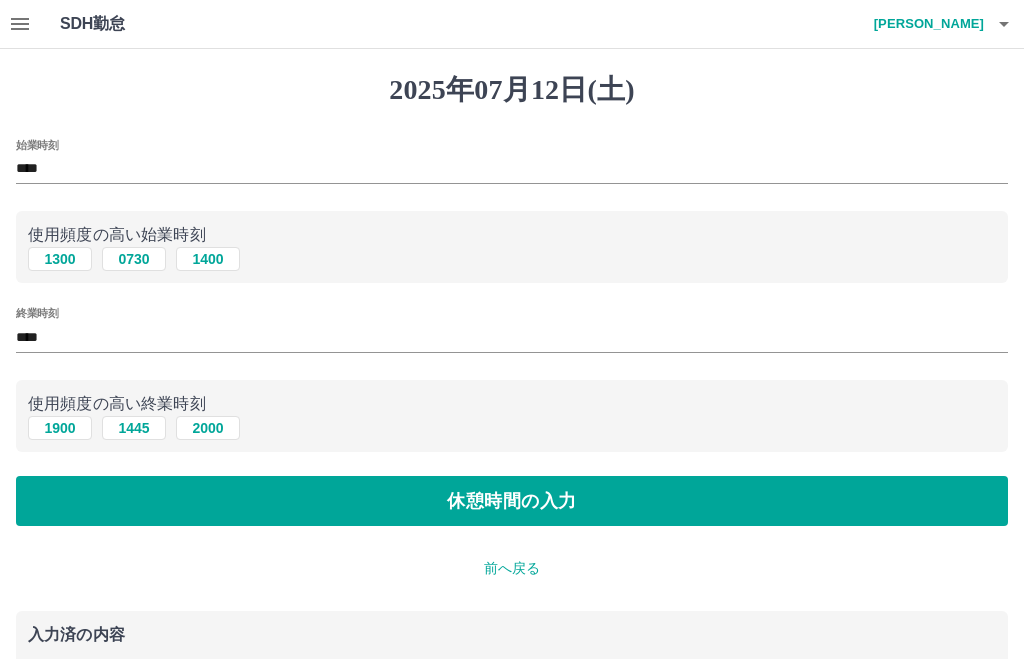 click on "休憩時間の入力" at bounding box center (512, 501) 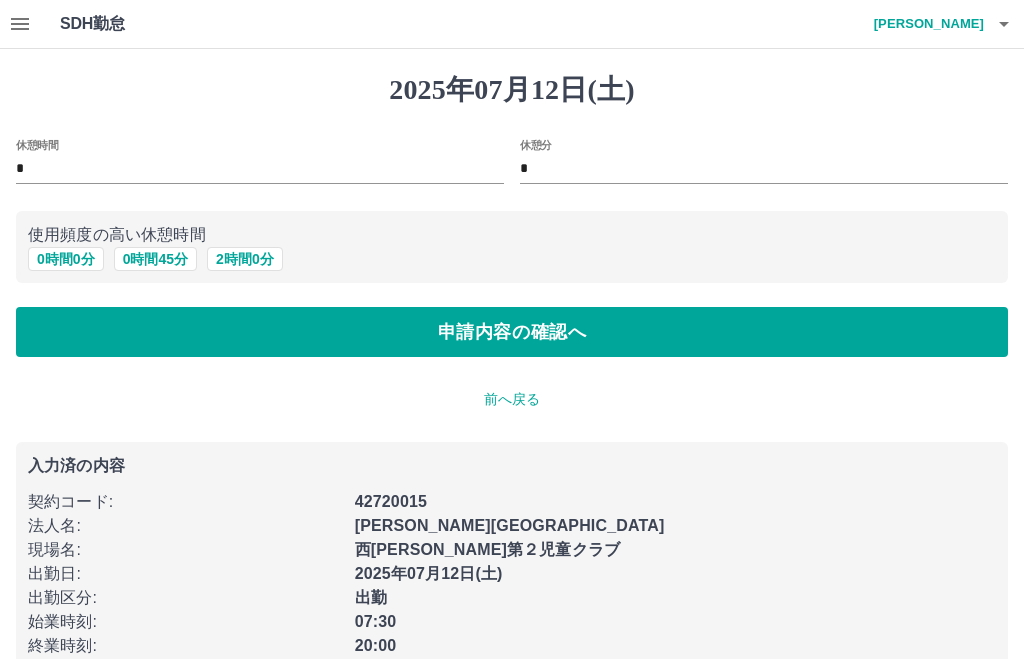 click on "*" at bounding box center [260, 169] 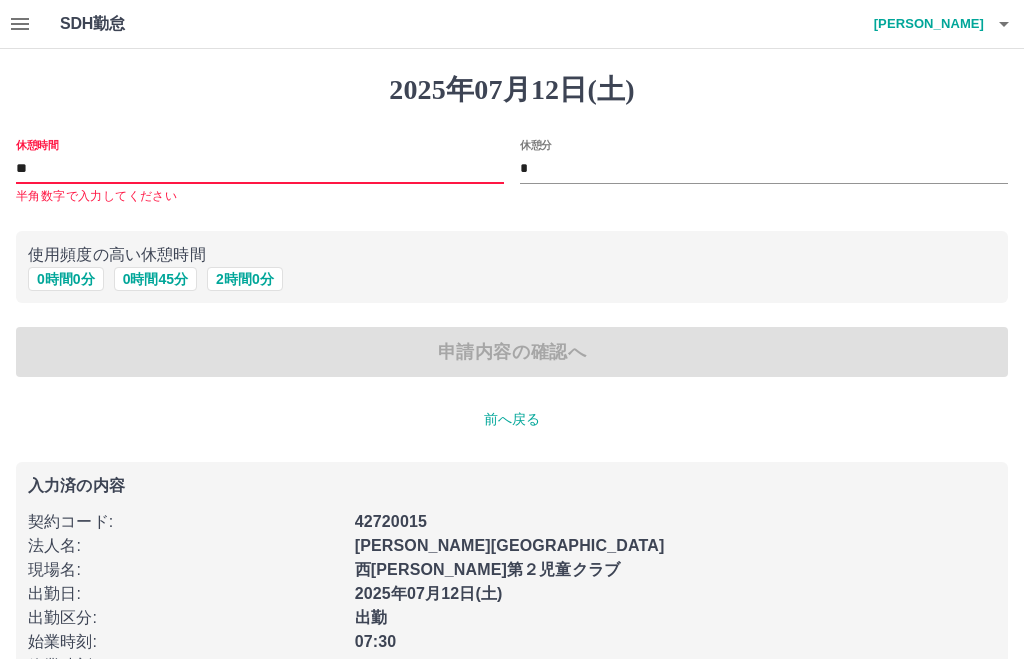 type on "*" 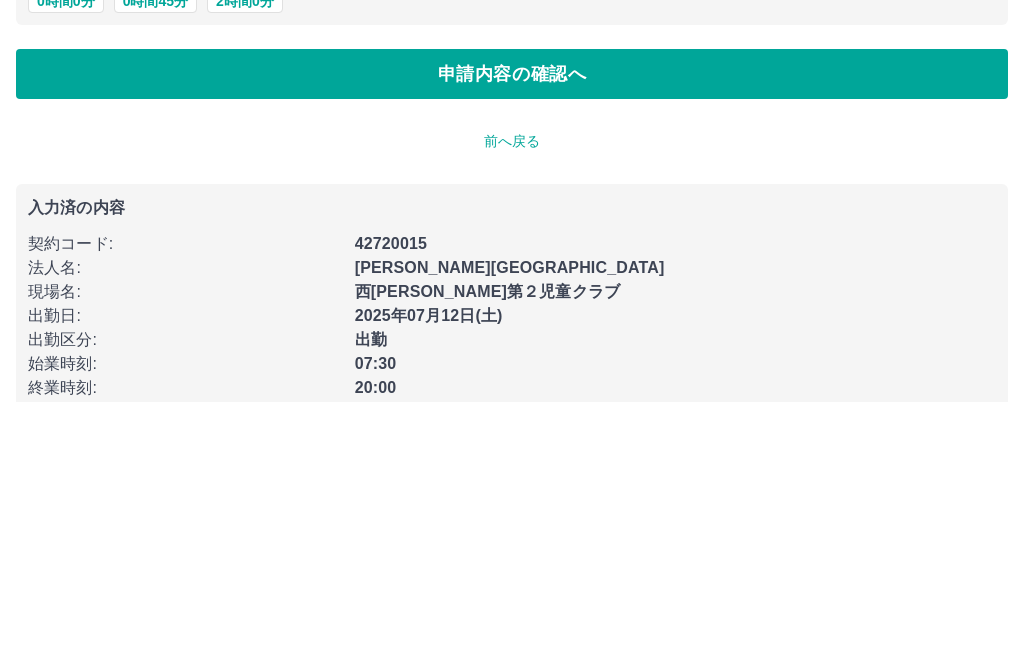 type on "*" 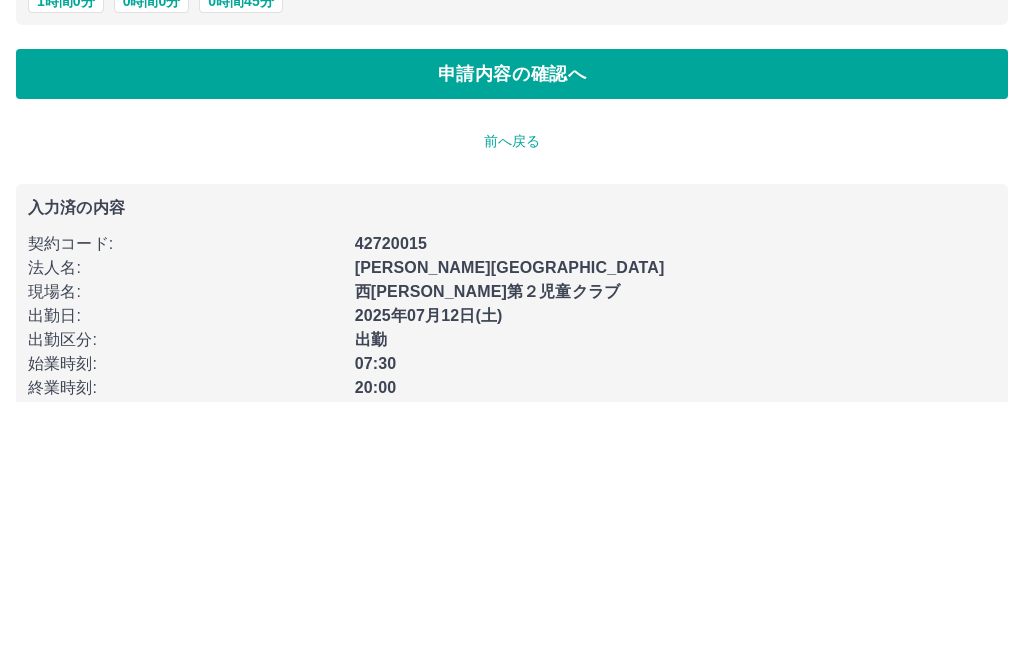 scroll, scrollTop: 40, scrollLeft: 0, axis: vertical 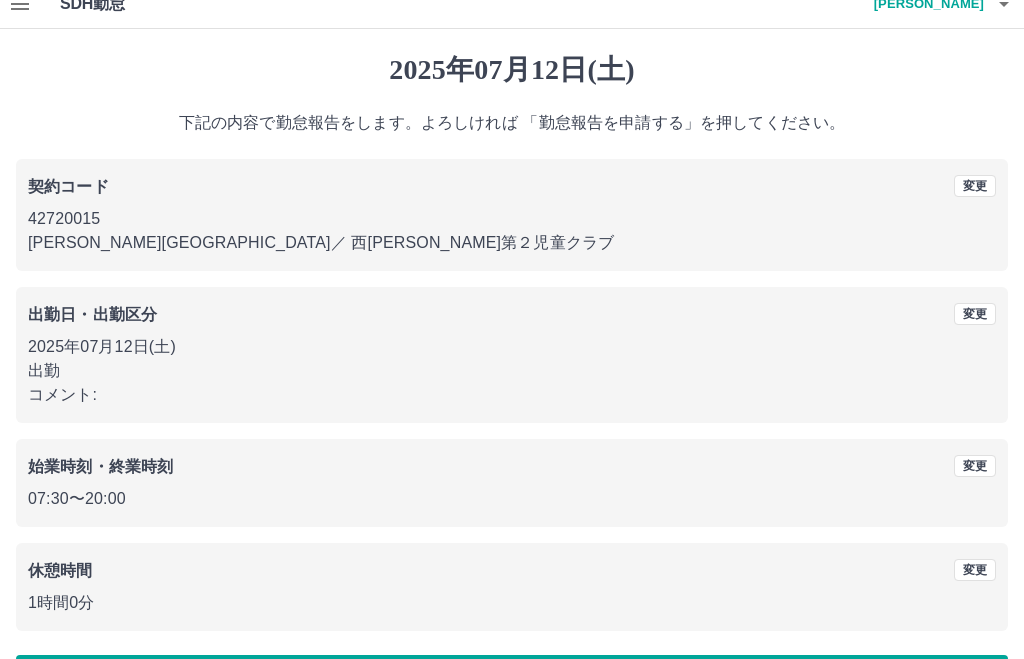 click on "勤怠報告を申請する" at bounding box center [512, 680] 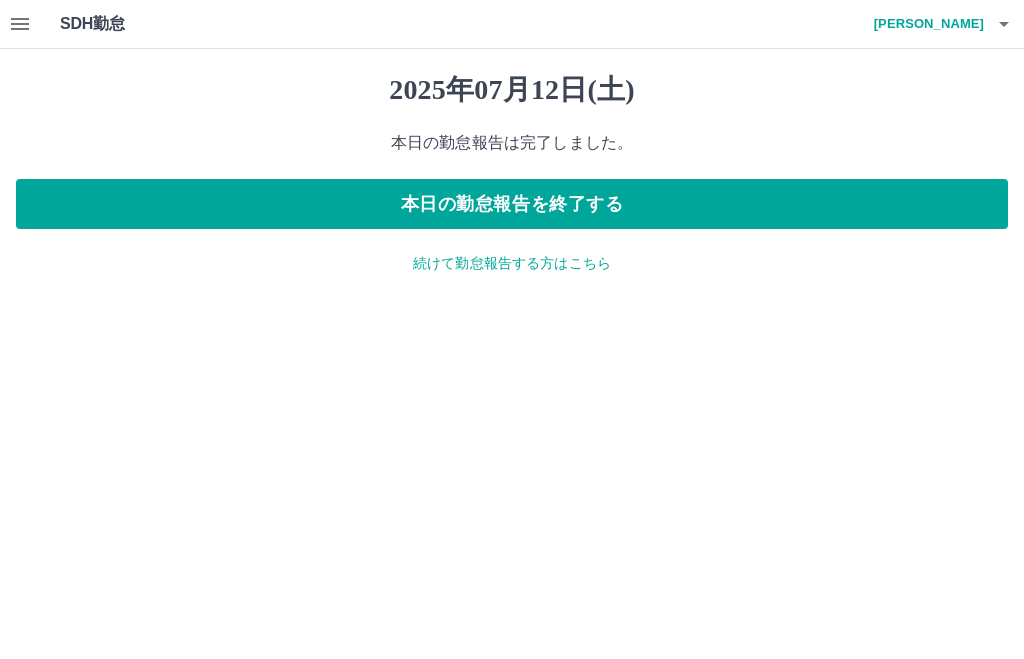 scroll, scrollTop: 0, scrollLeft: 0, axis: both 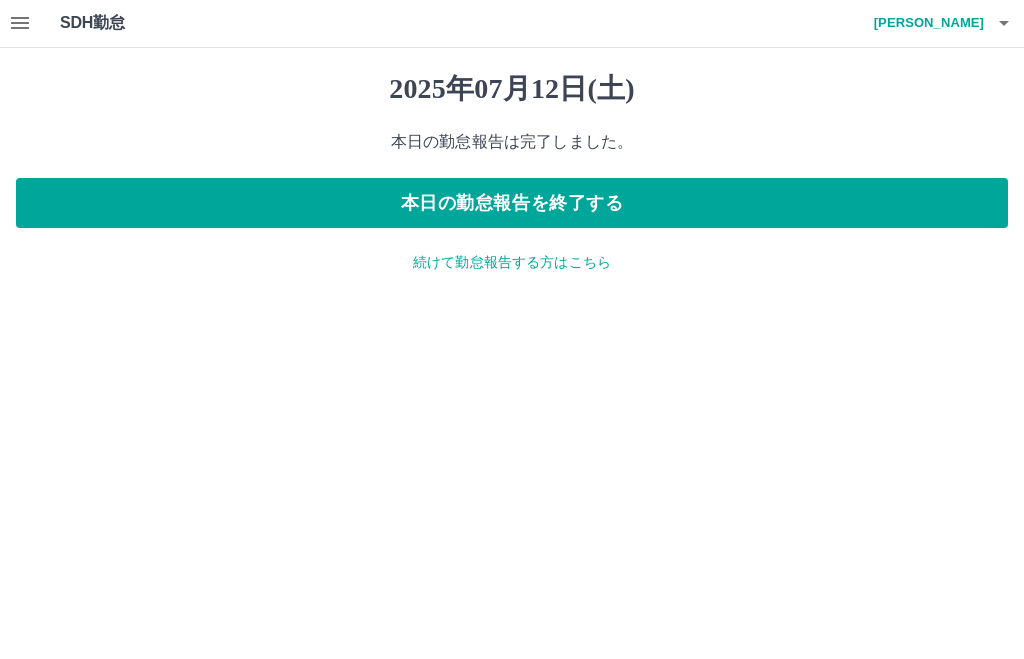 click on "続けて勤怠報告する方はこちら" at bounding box center [512, 263] 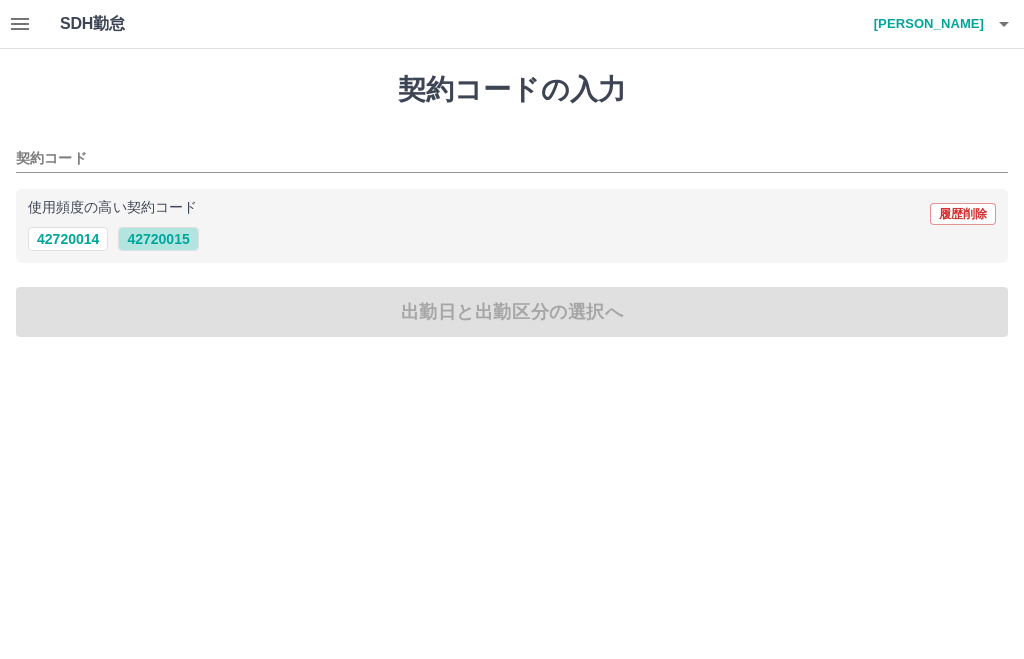 click on "42720015" at bounding box center (158, 239) 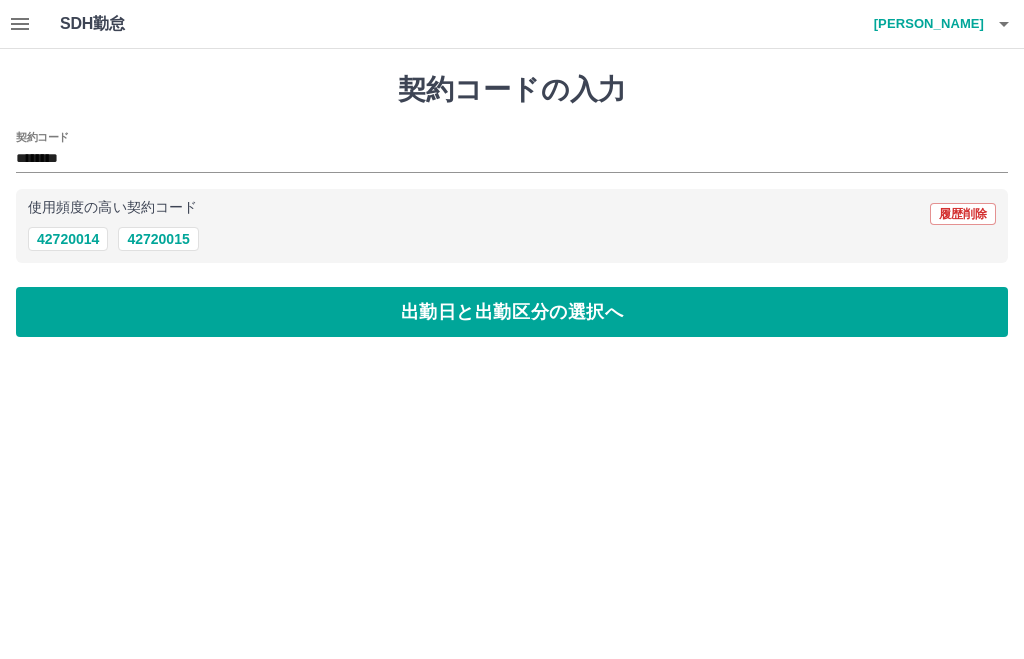 click on "出勤日と出勤区分の選択へ" at bounding box center [512, 312] 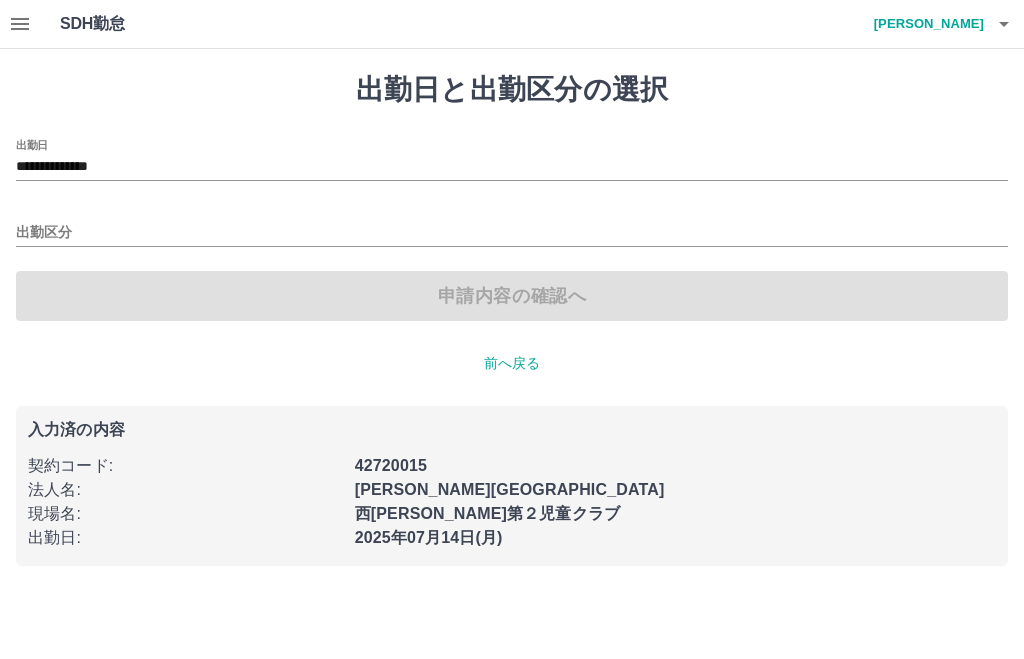 click on "出勤区分" at bounding box center [512, 233] 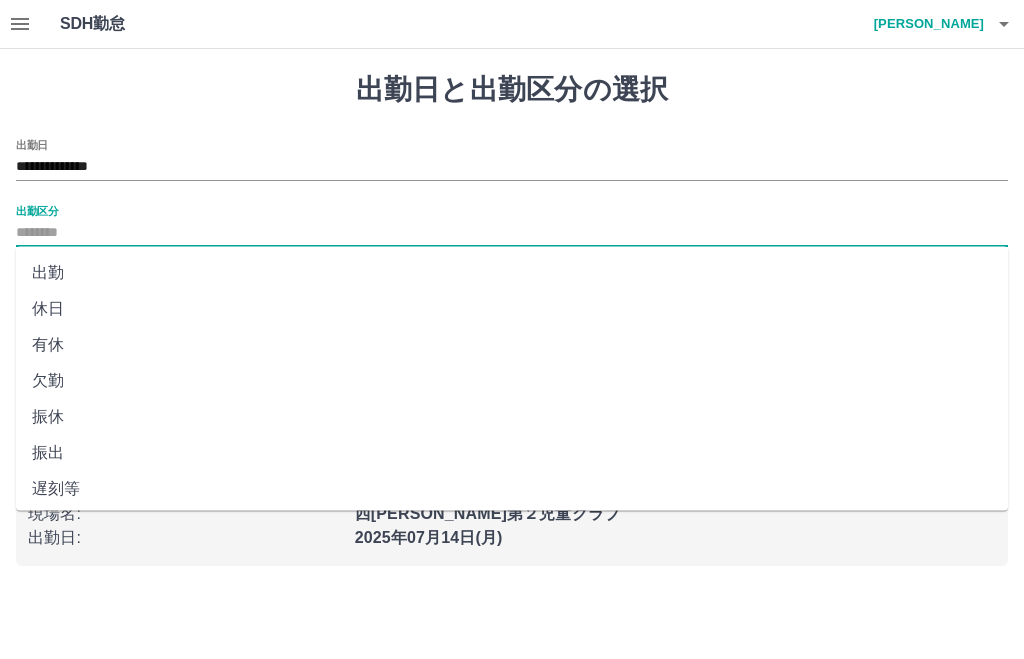 click on "出勤" at bounding box center [512, 273] 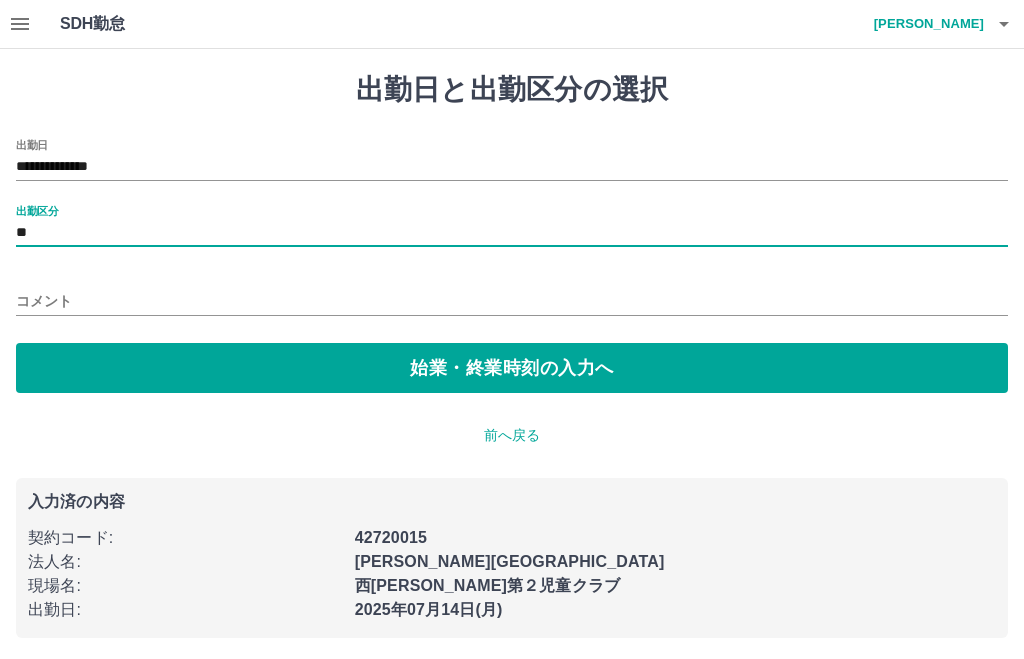 click on "始業・終業時刻の入力へ" at bounding box center (512, 368) 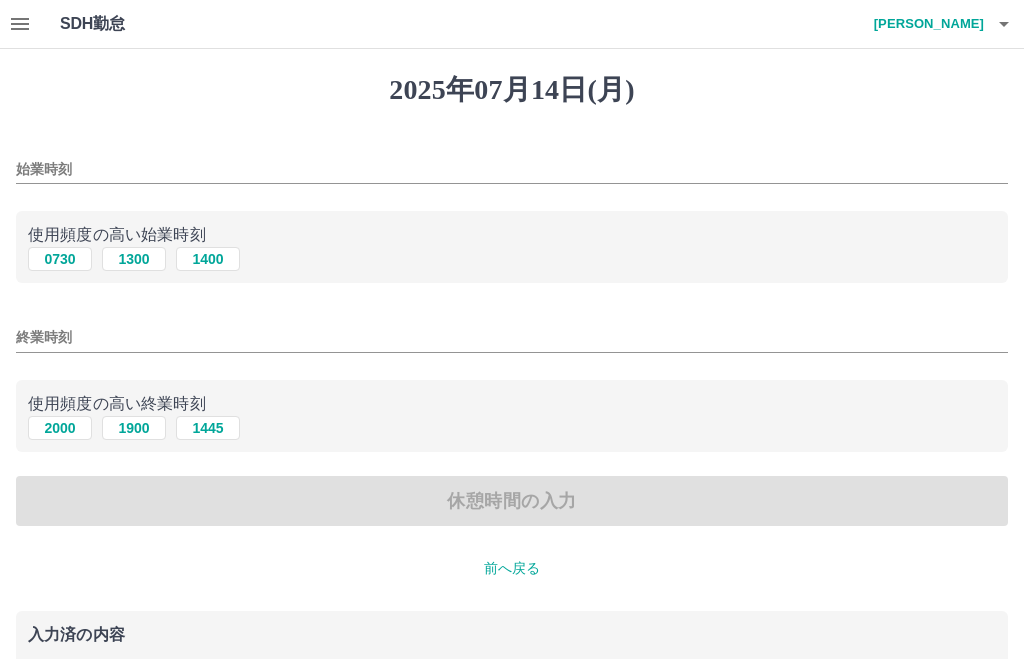 click on "1300" at bounding box center [134, 259] 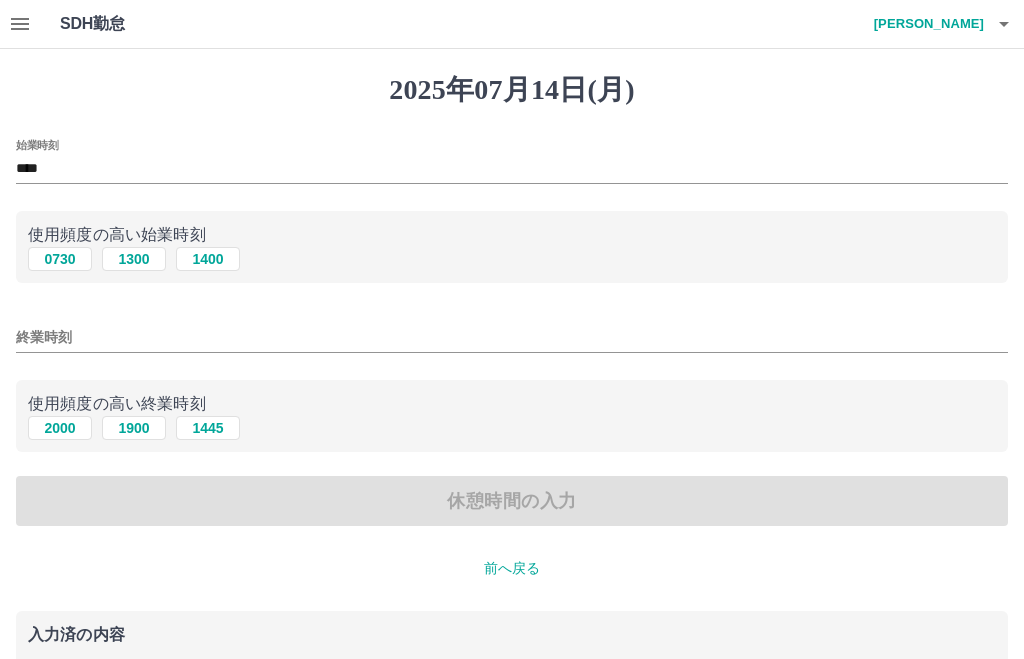click on "1900" at bounding box center [134, 428] 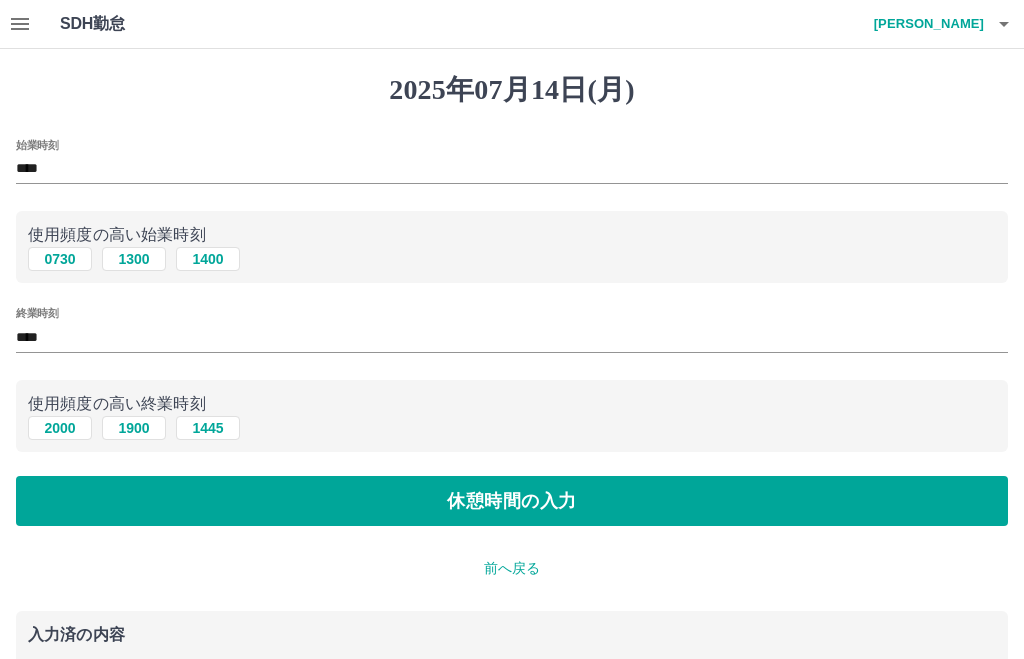 click on "休憩時間の入力" at bounding box center [512, 501] 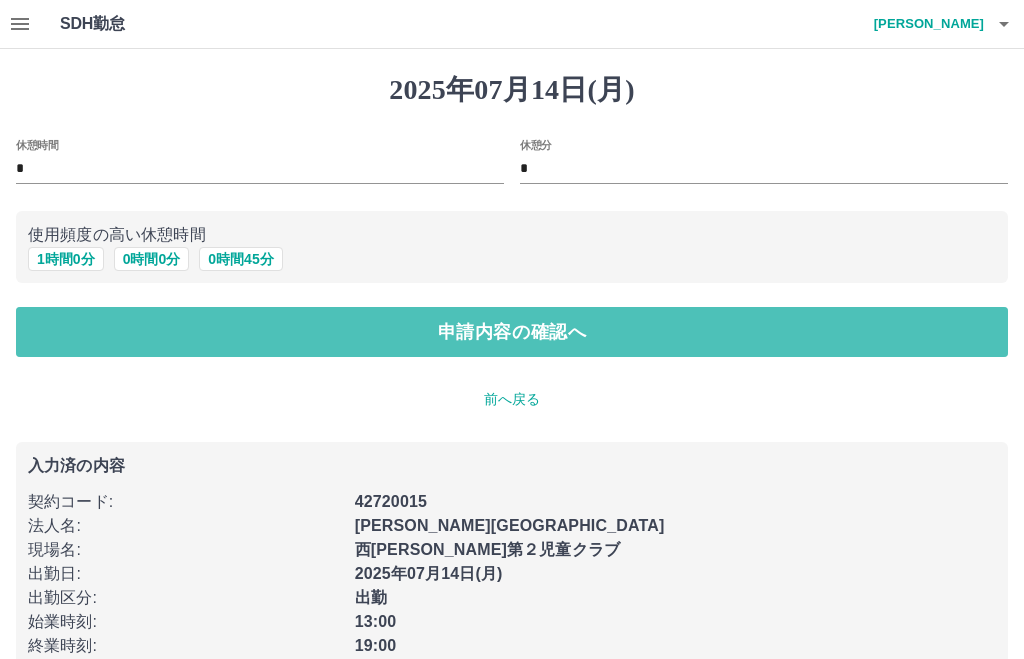 click on "申請内容の確認へ" at bounding box center (512, 332) 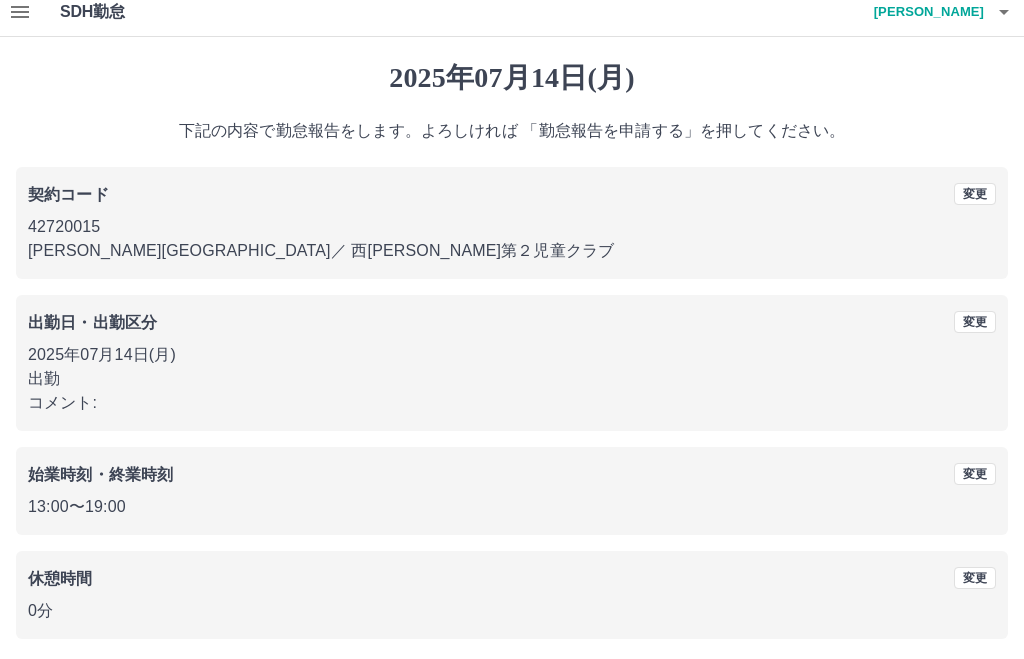 scroll, scrollTop: 22, scrollLeft: 0, axis: vertical 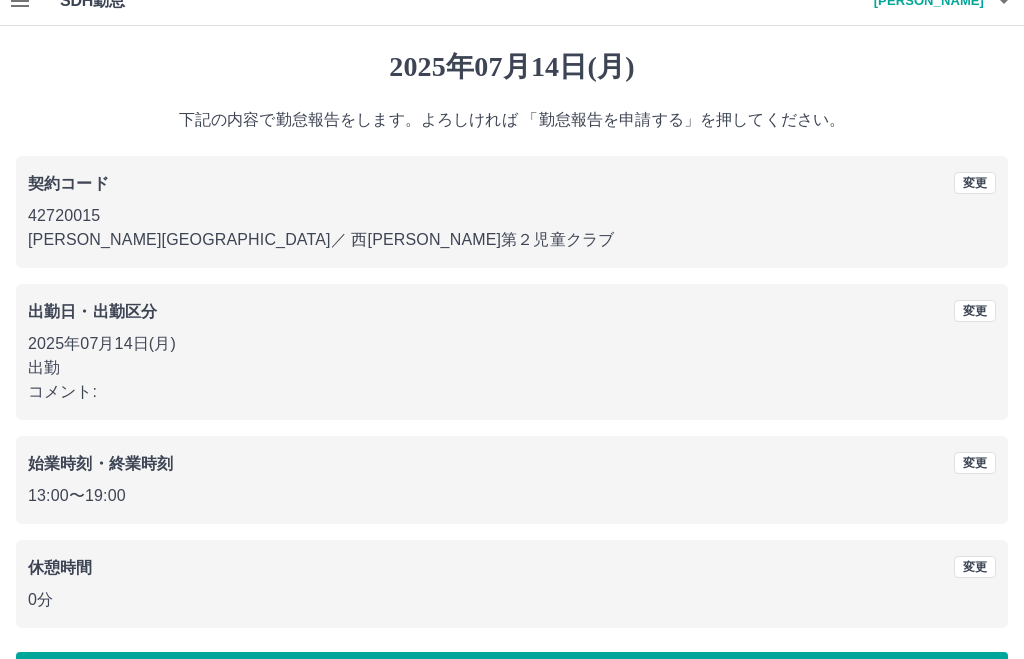 click on "勤怠報告を申請する" at bounding box center [512, 678] 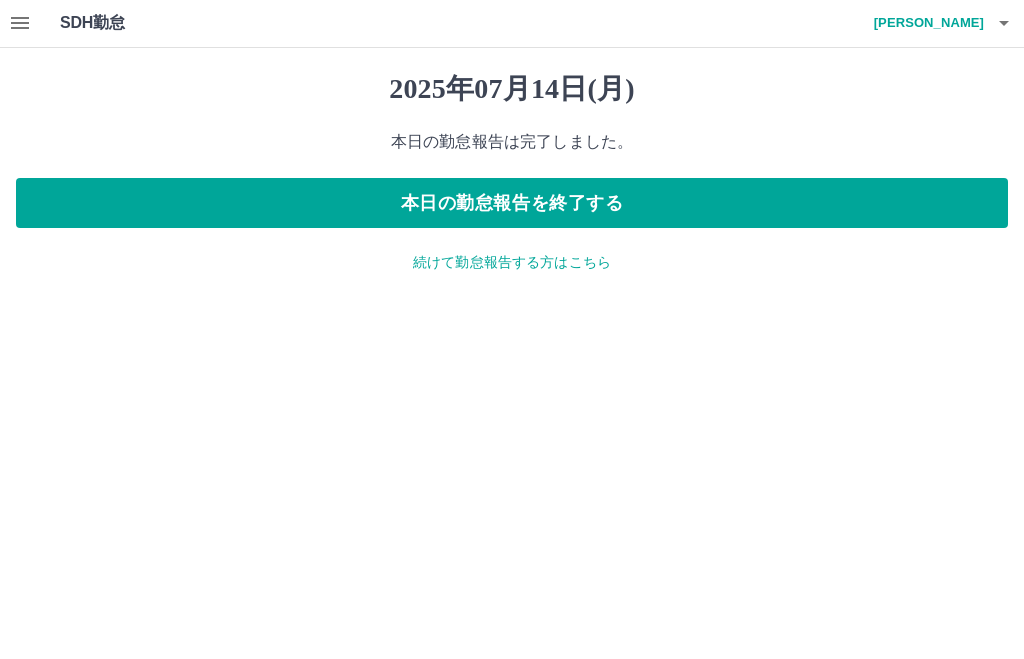 scroll, scrollTop: 0, scrollLeft: 0, axis: both 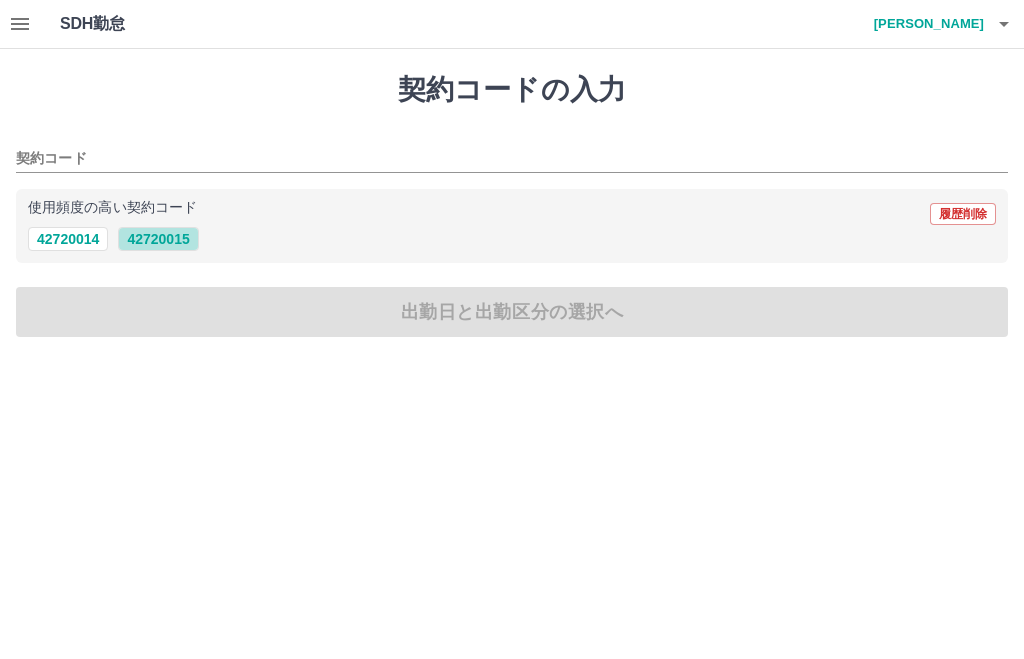 click on "42720015" at bounding box center (158, 239) 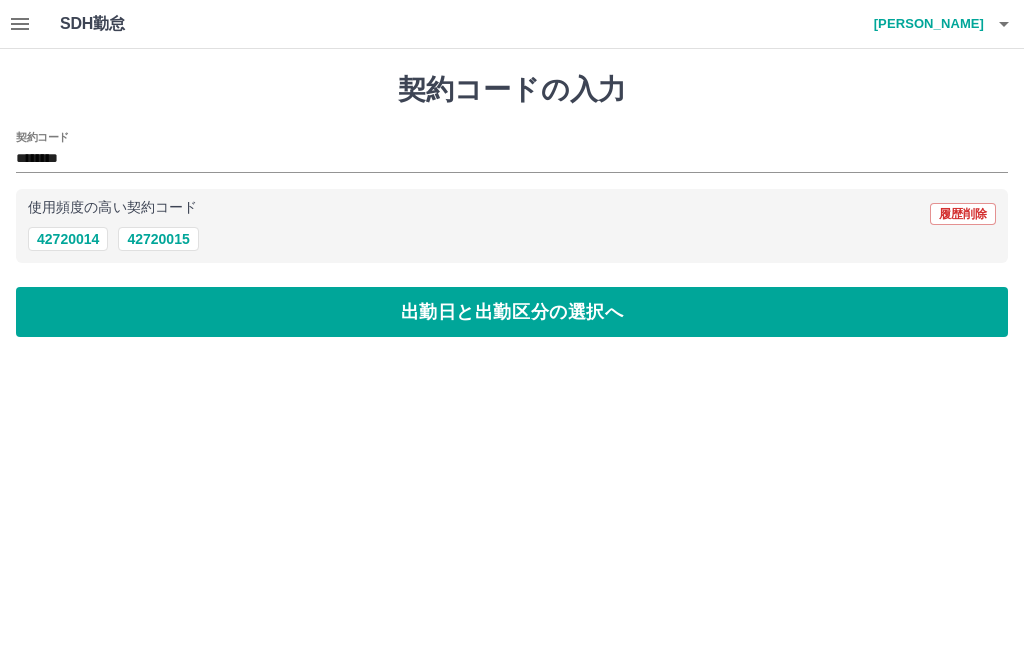 click on "出勤日と出勤区分の選択へ" at bounding box center (512, 312) 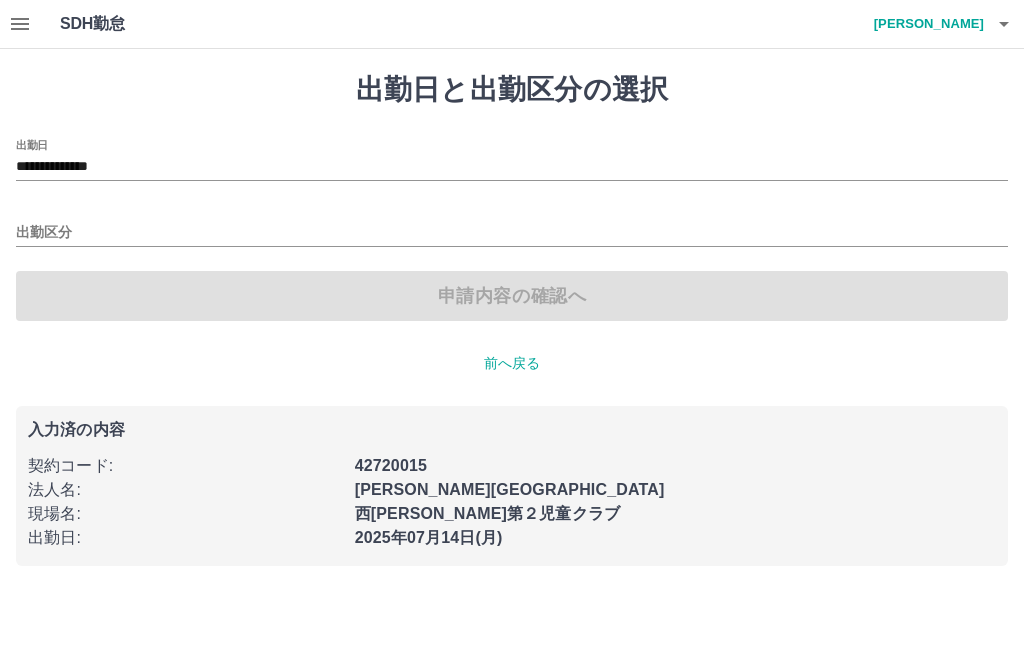 click on "**********" at bounding box center (512, 167) 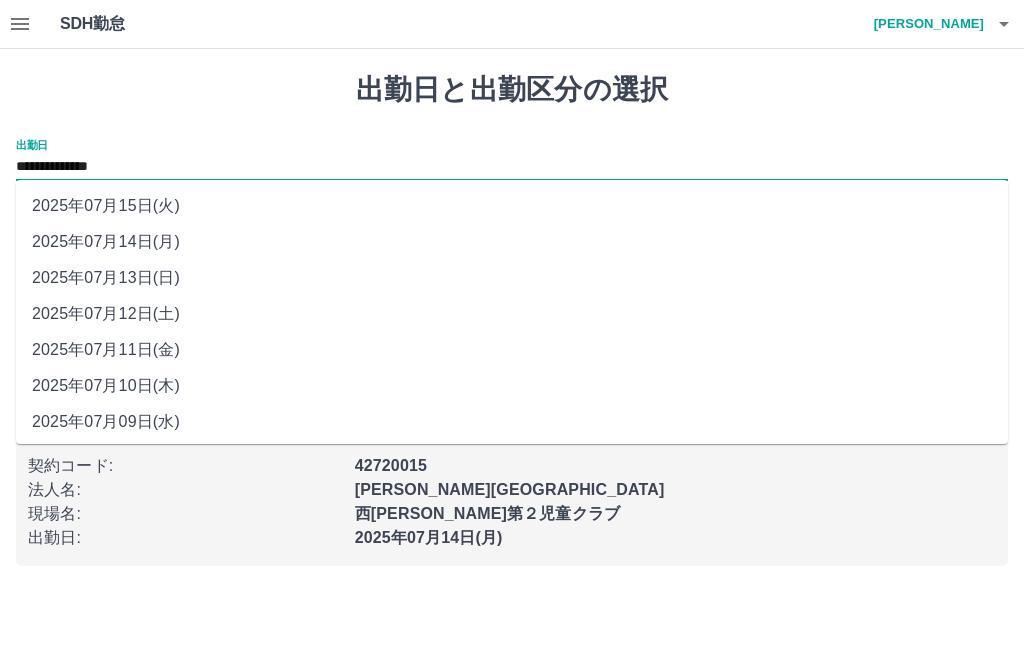 click on "2025年07月15日(火)" at bounding box center (512, 206) 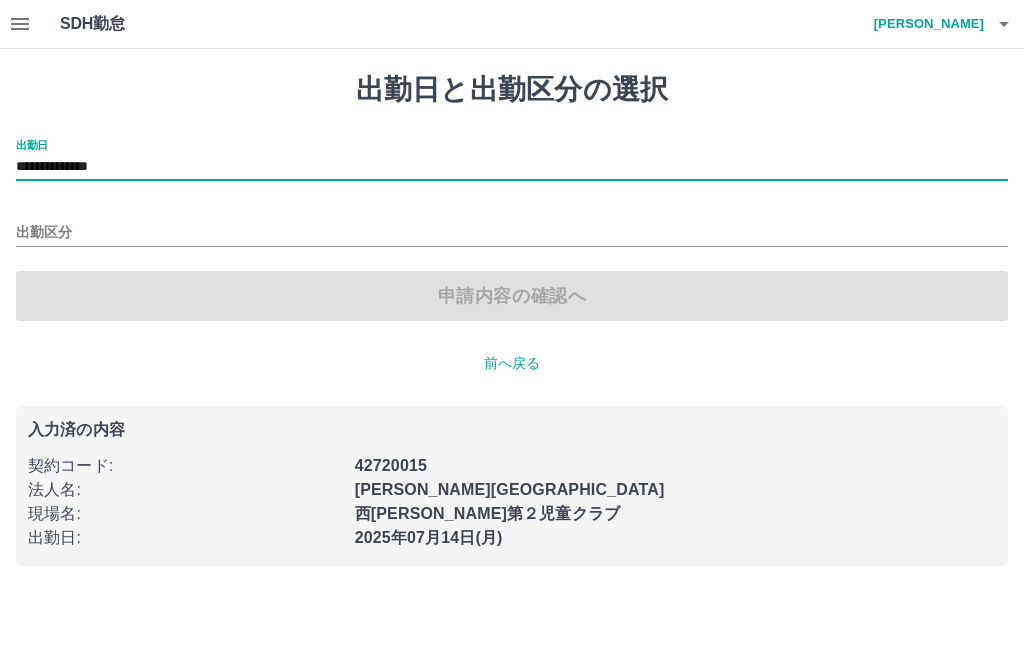 click on "出勤区分" at bounding box center (512, 233) 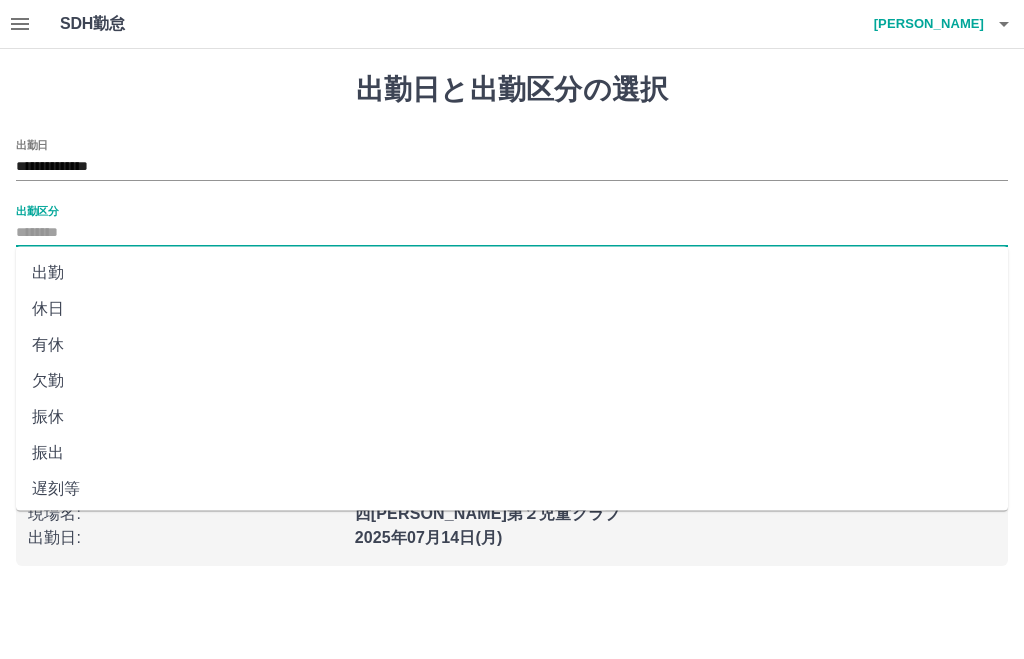 click on "有休" at bounding box center [512, 345] 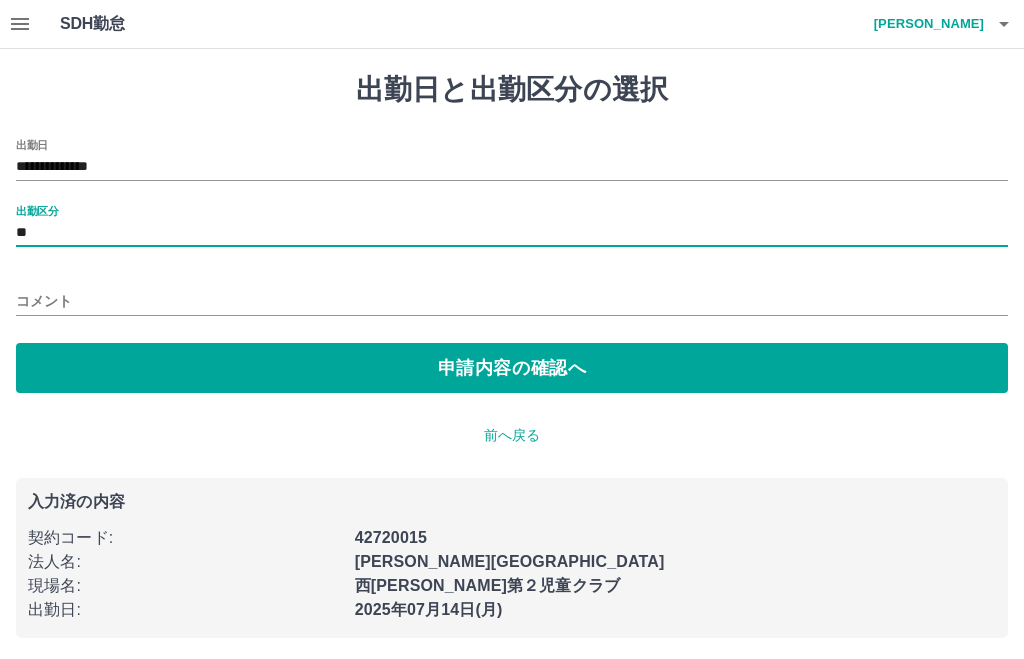 type on "**" 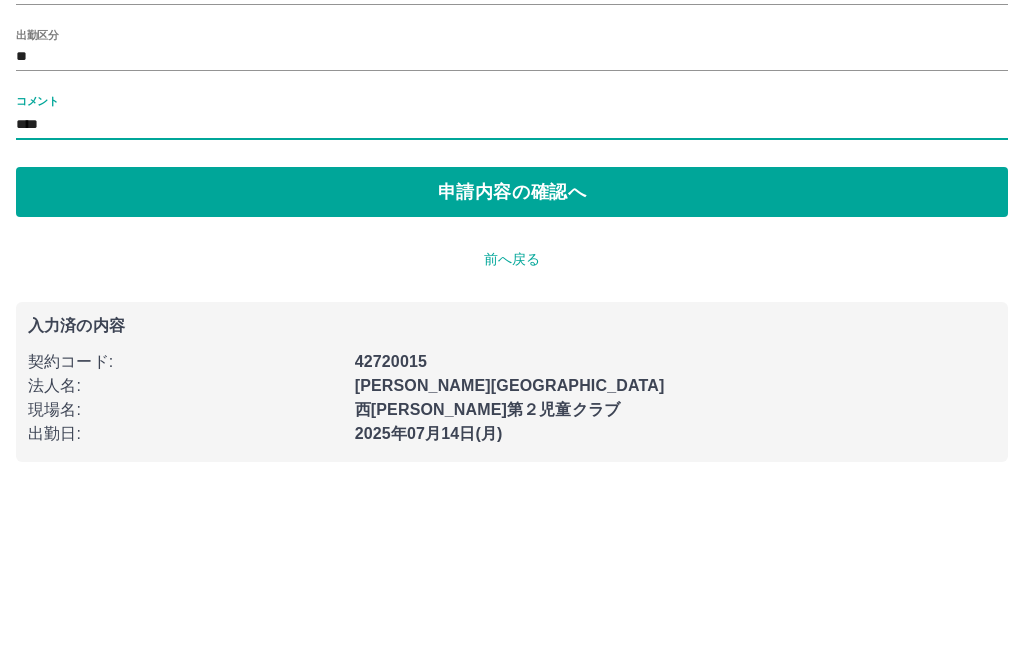 type on "****" 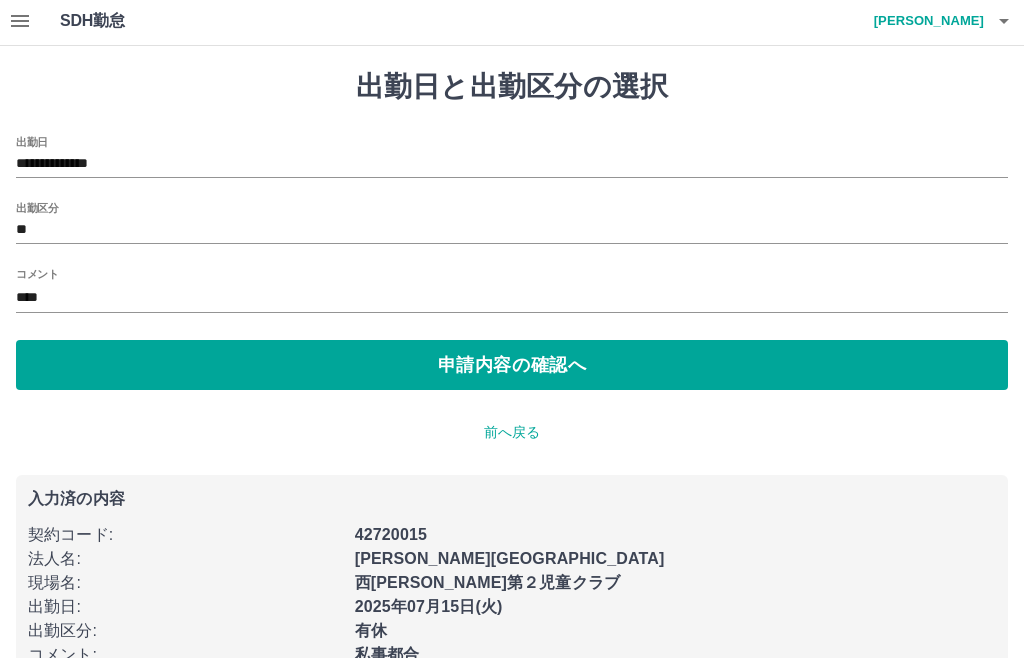 scroll, scrollTop: 0, scrollLeft: 0, axis: both 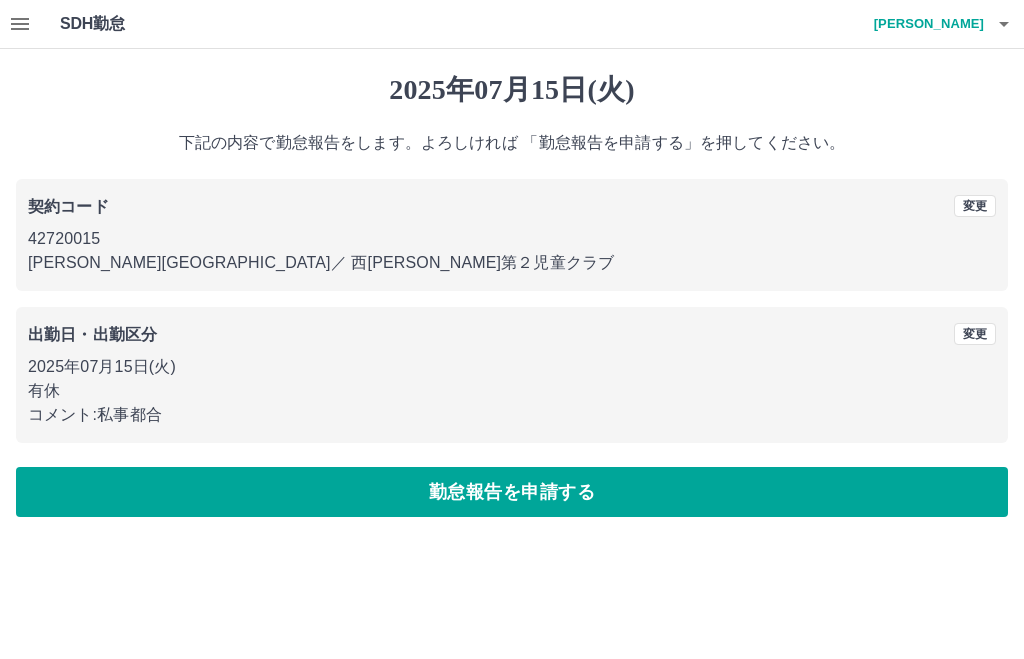 click on "勤怠報告を申請する" at bounding box center [512, 492] 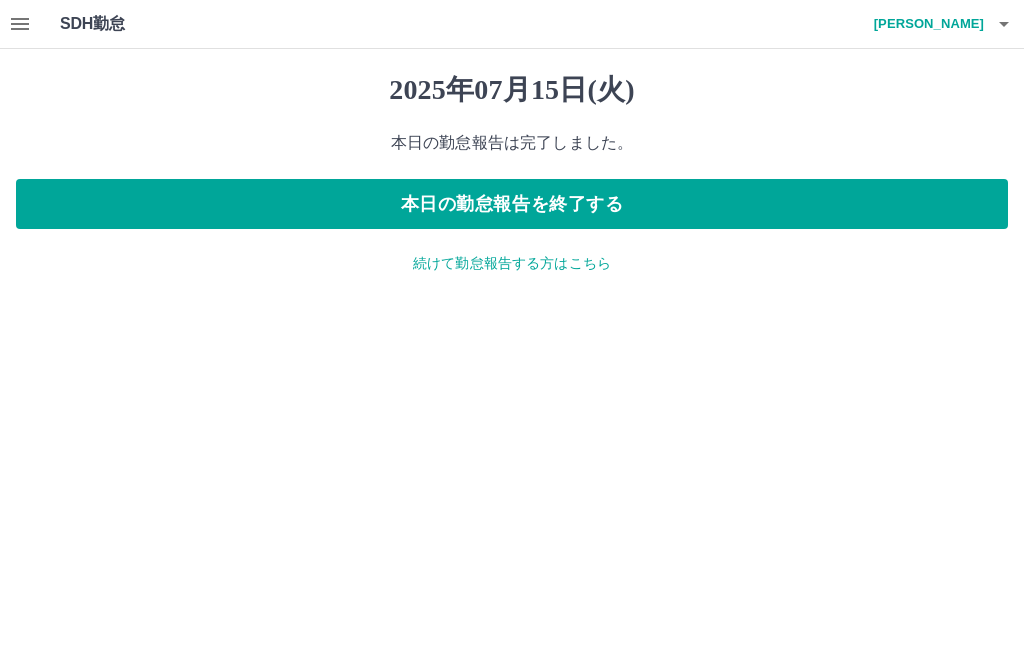 click 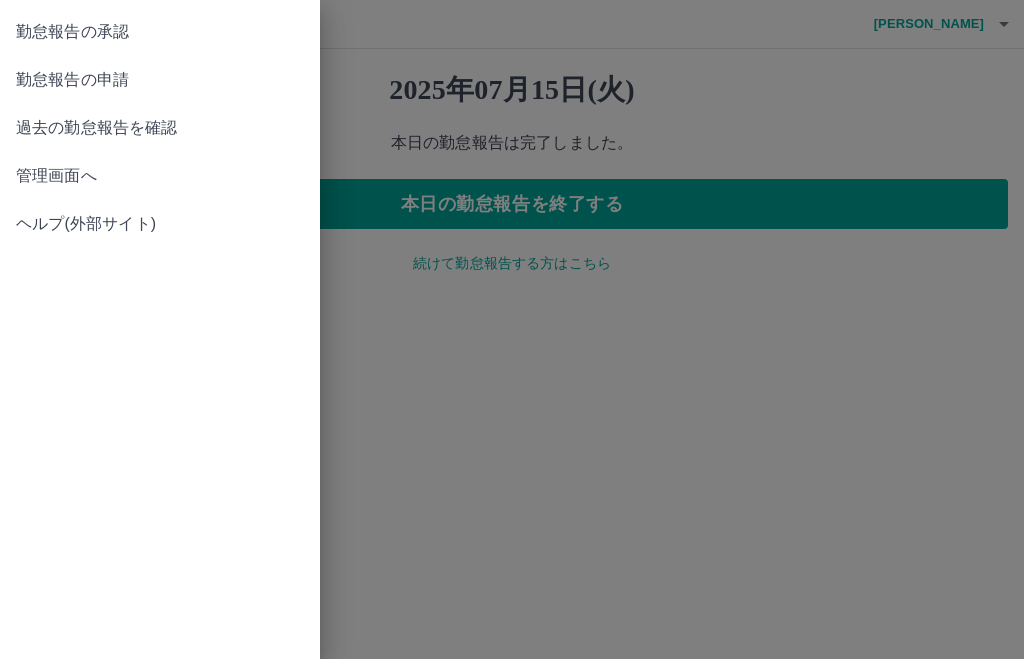 click on "勤怠報告の承認" at bounding box center [160, 32] 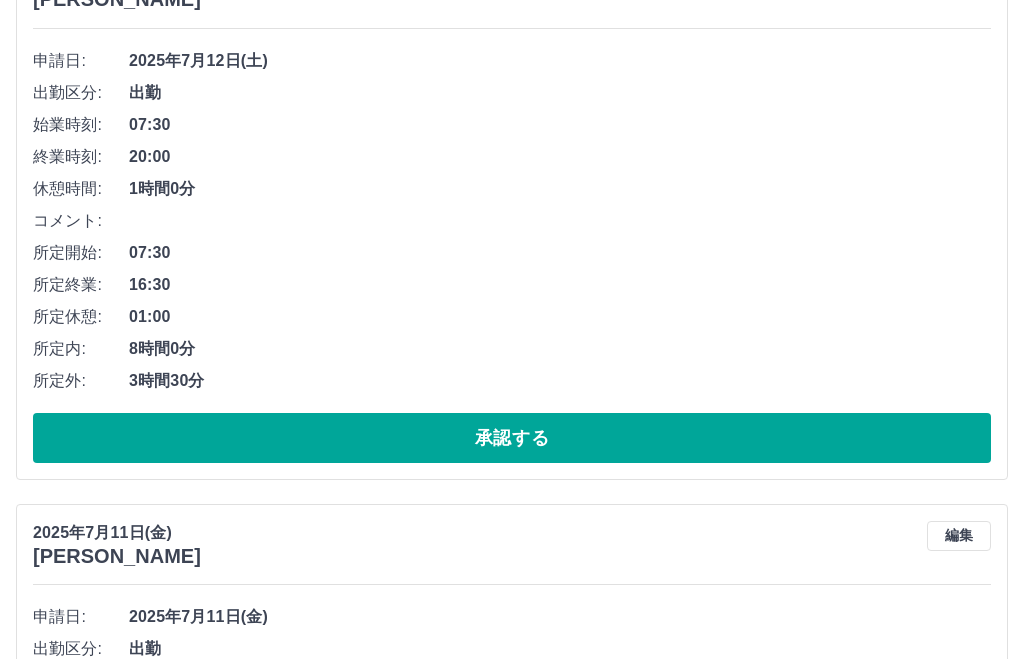 scroll, scrollTop: 1307, scrollLeft: 0, axis: vertical 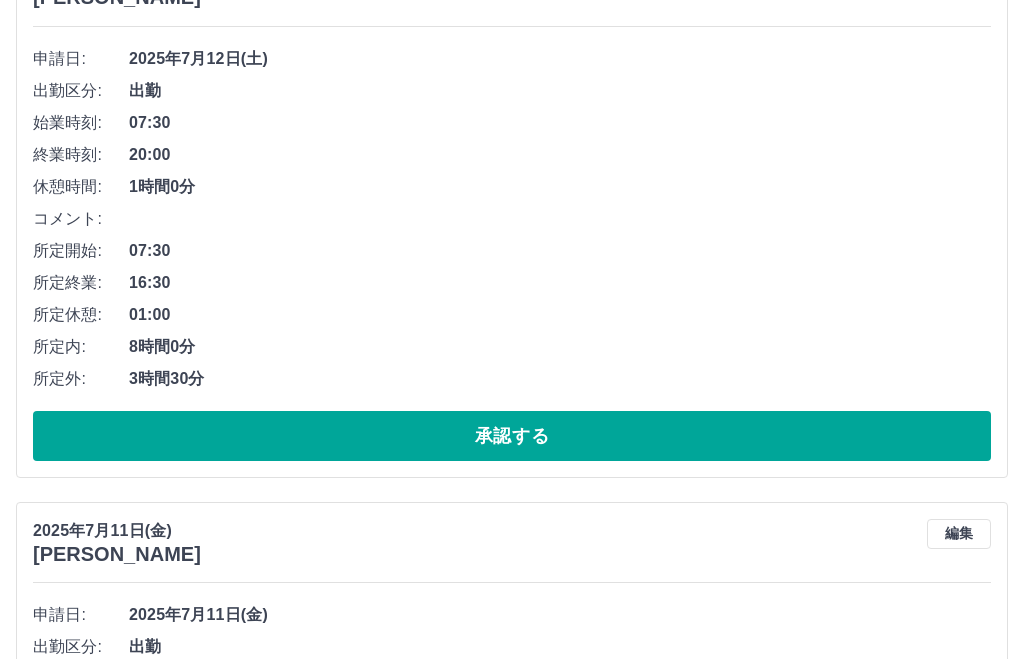 click on "承認する" at bounding box center [512, 436] 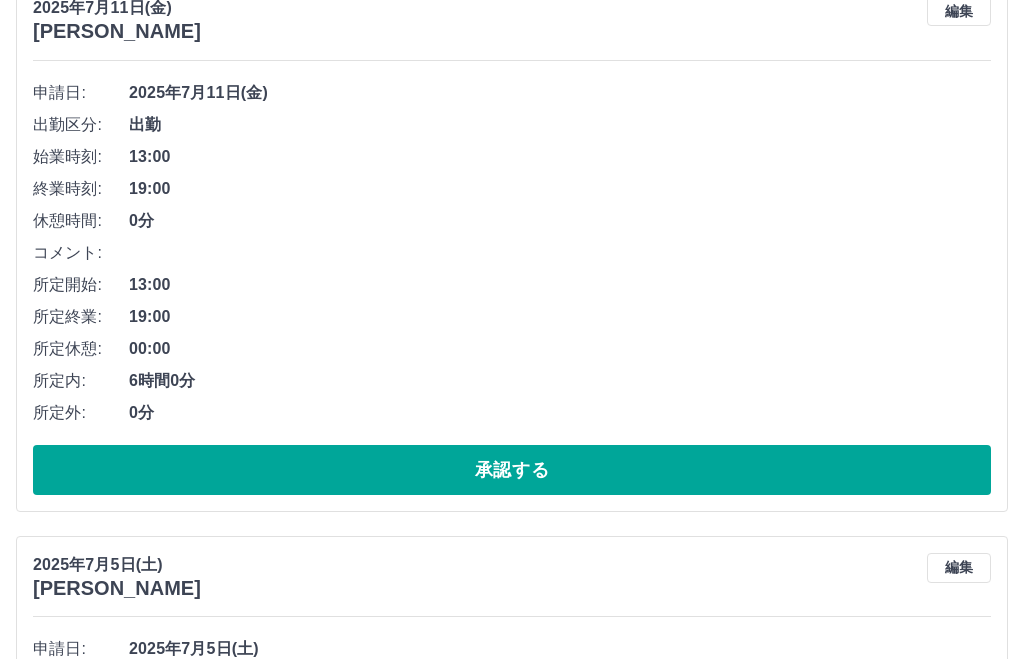 scroll, scrollTop: 1273, scrollLeft: 0, axis: vertical 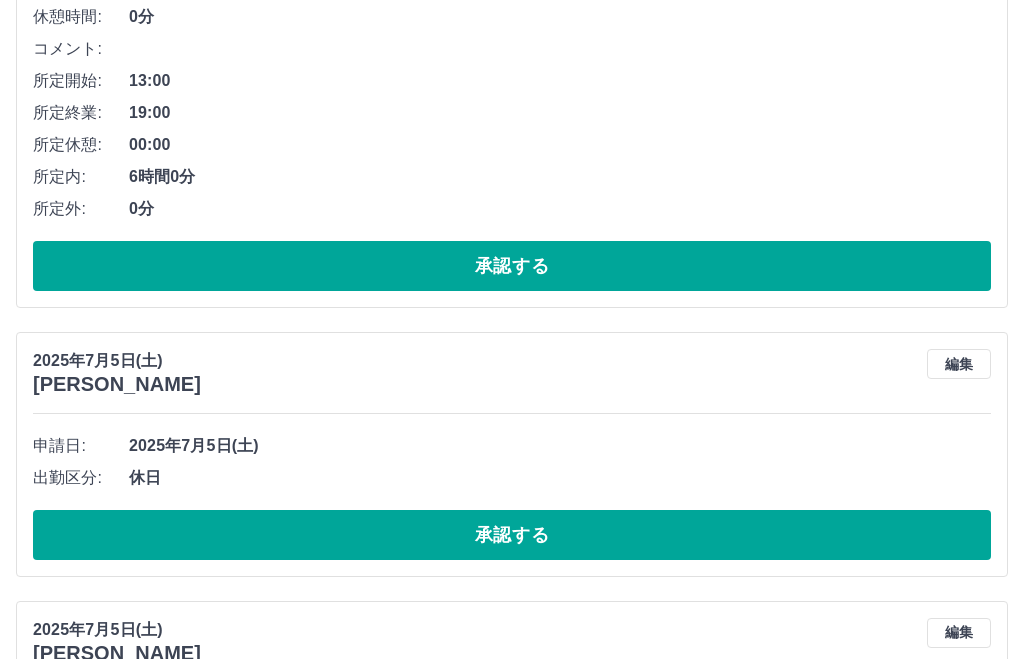 click on "承認する" at bounding box center [512, 536] 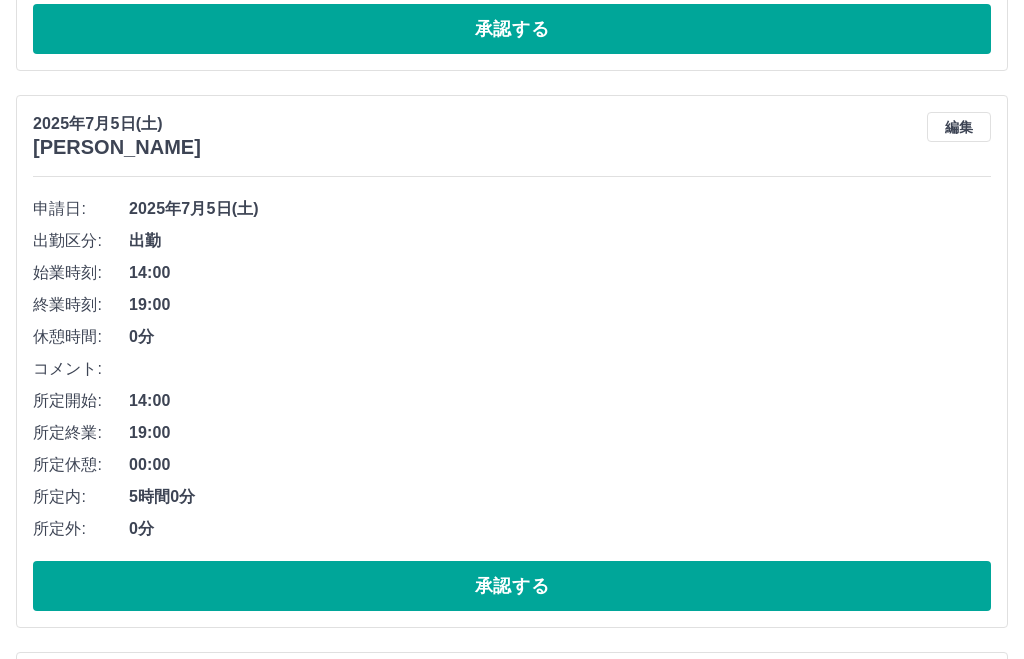 scroll, scrollTop: 1158, scrollLeft: 0, axis: vertical 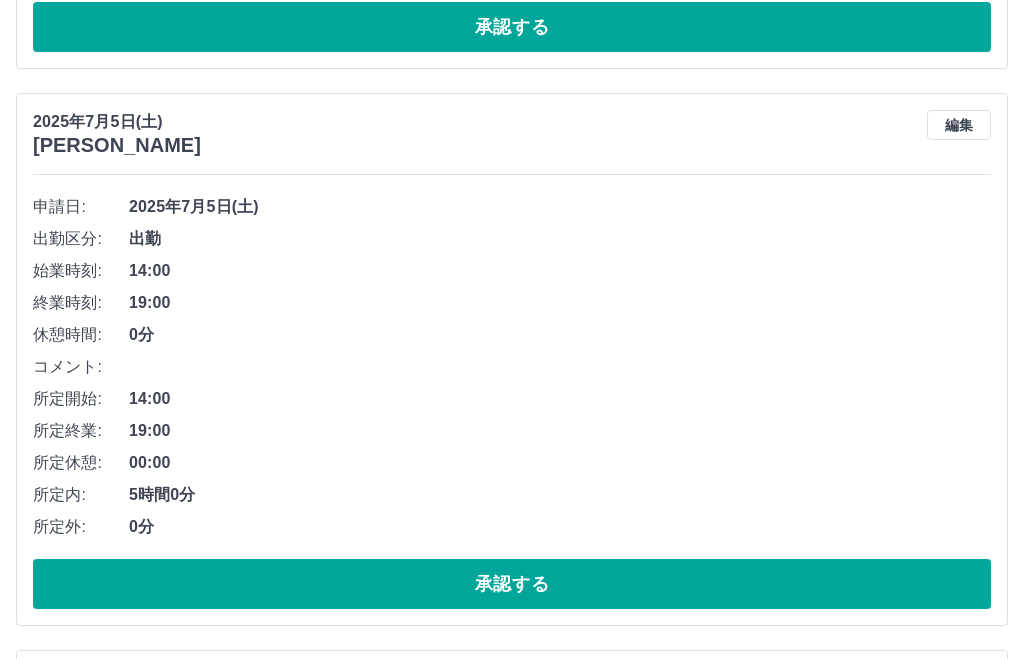 click on "承認する" at bounding box center [512, 585] 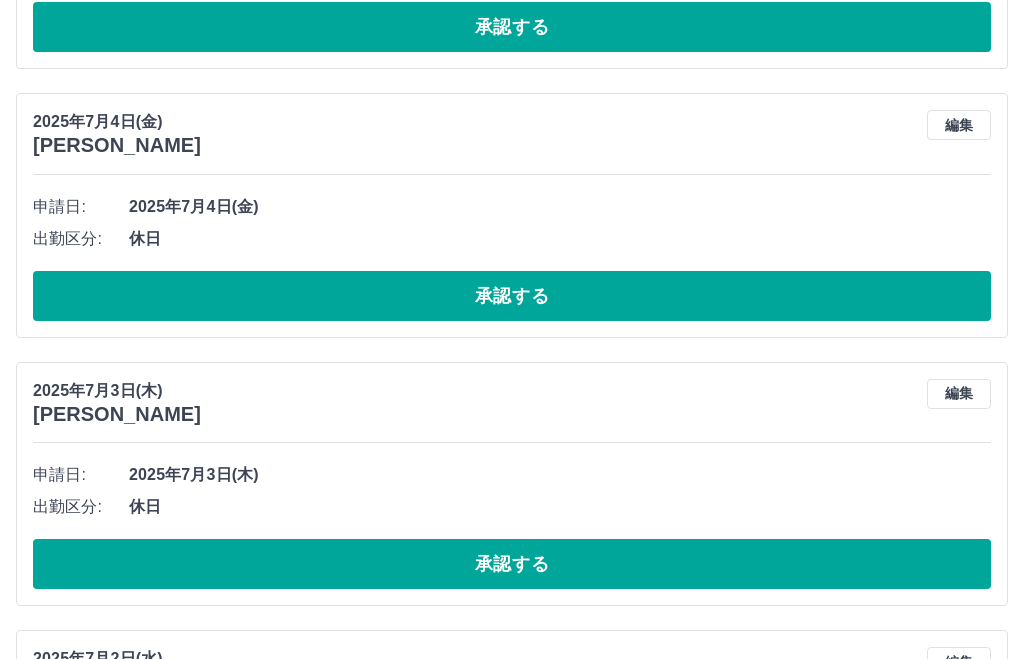 click on "承認する" at bounding box center (512, 296) 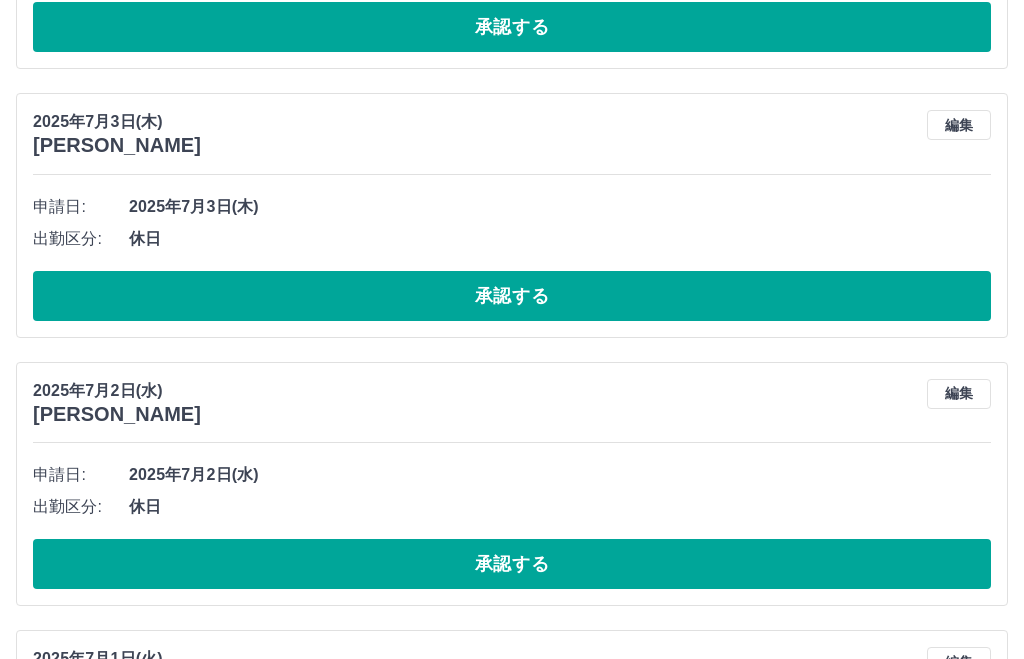 click on "承認する" at bounding box center [512, 296] 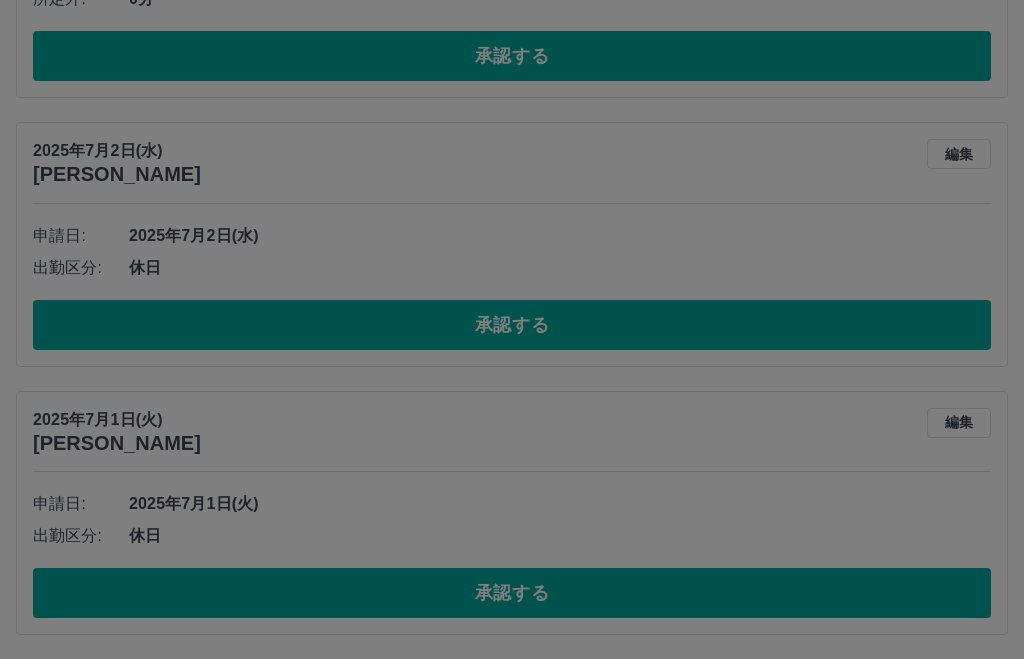 scroll, scrollTop: 1061, scrollLeft: 0, axis: vertical 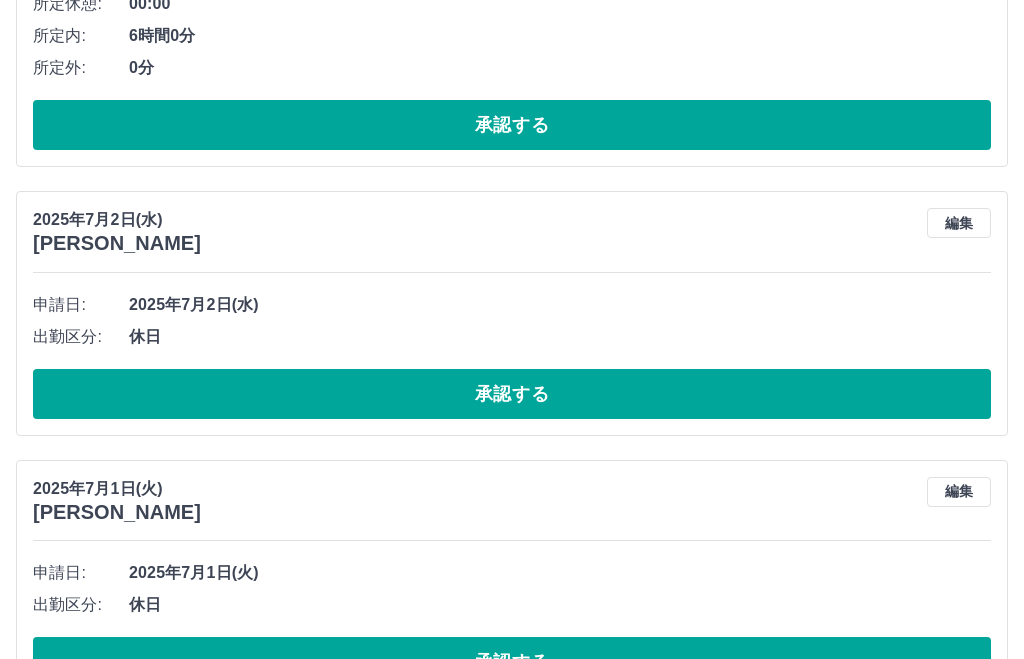 click on "承認する" at bounding box center [512, 394] 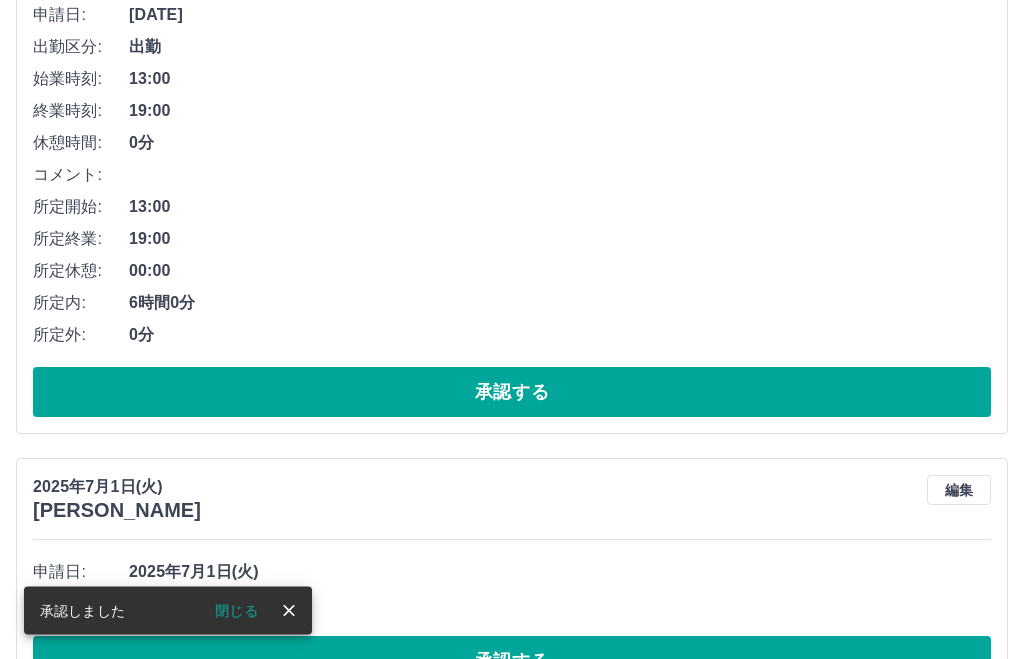 scroll, scrollTop: 793, scrollLeft: 0, axis: vertical 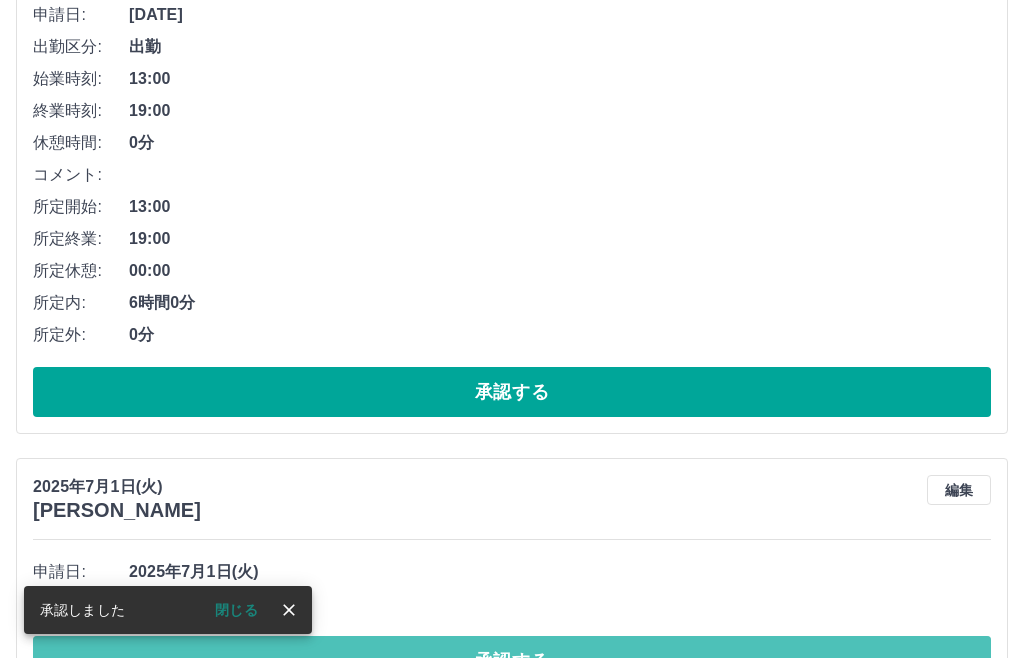 click on "承認する" at bounding box center (512, 662) 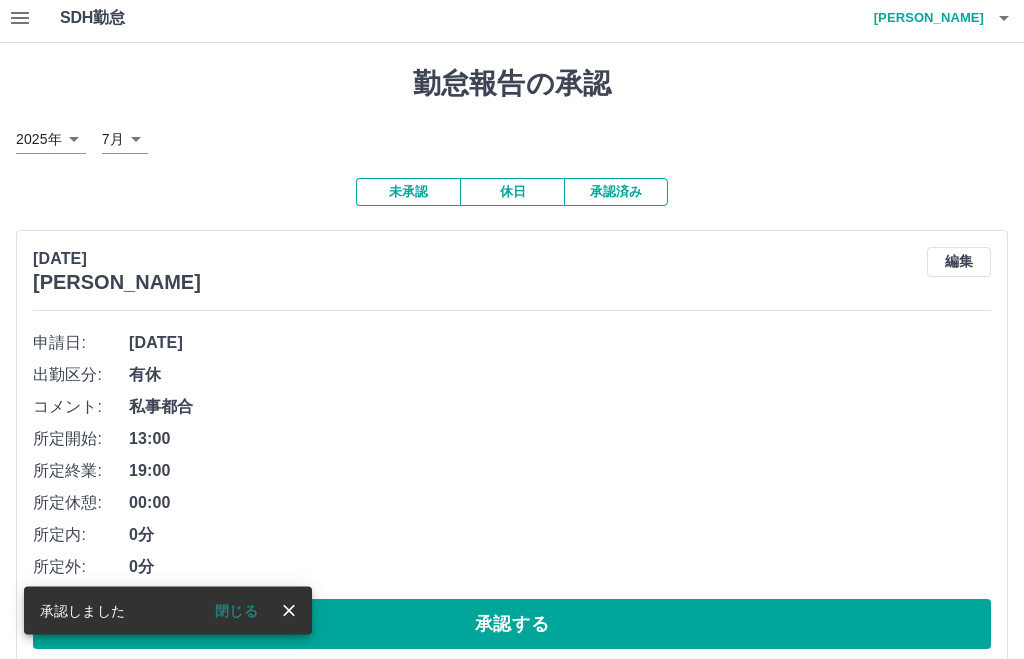 scroll, scrollTop: 0, scrollLeft: 0, axis: both 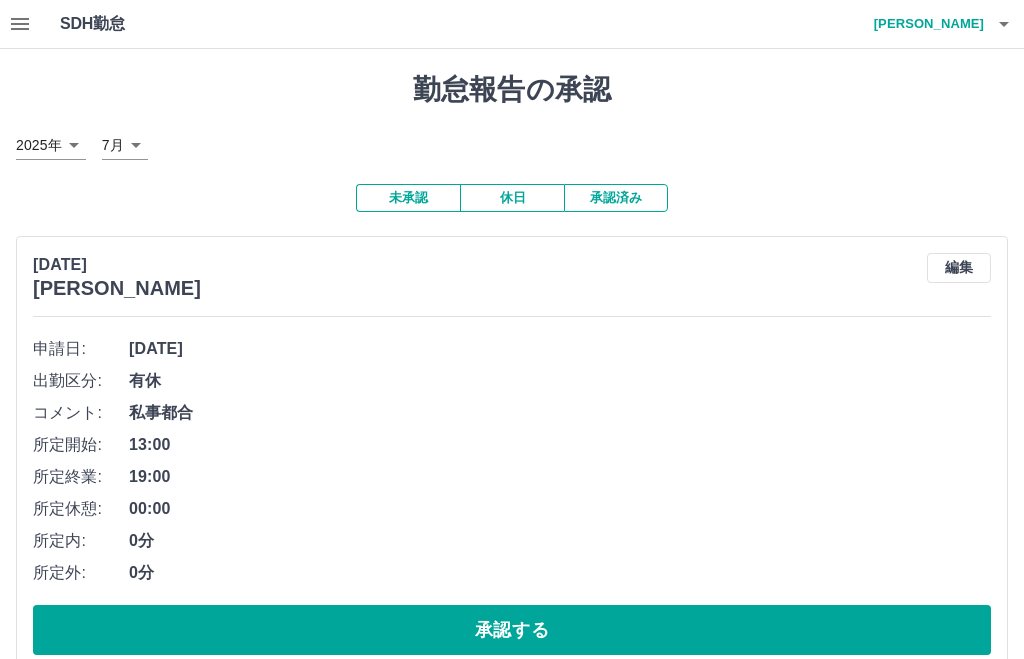 click on "佐々木　育子" at bounding box center [924, 24] 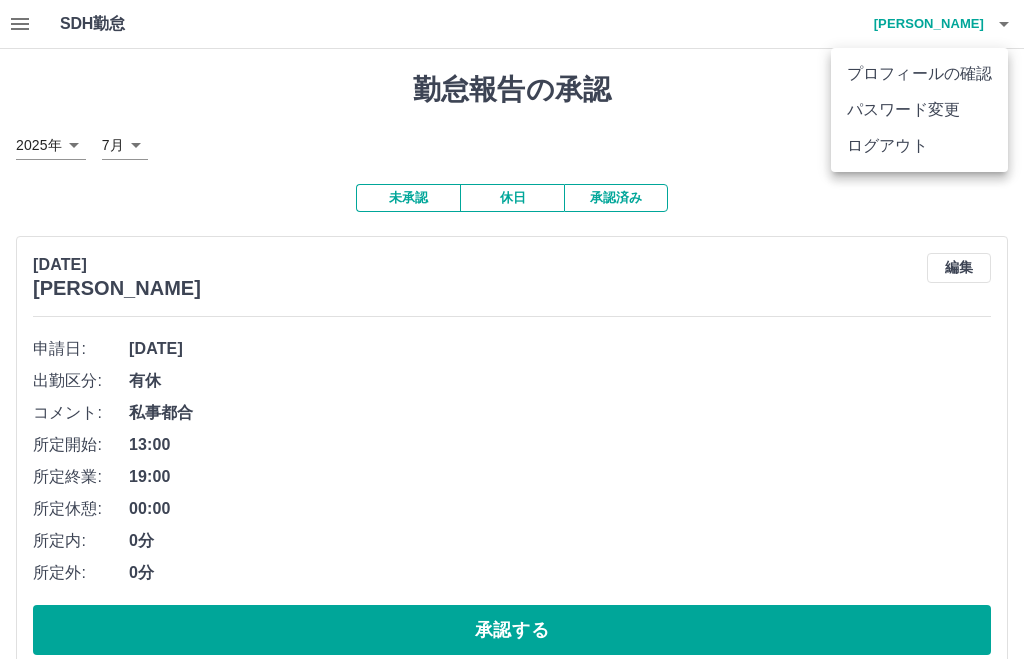click on "ログアウト" at bounding box center (919, 146) 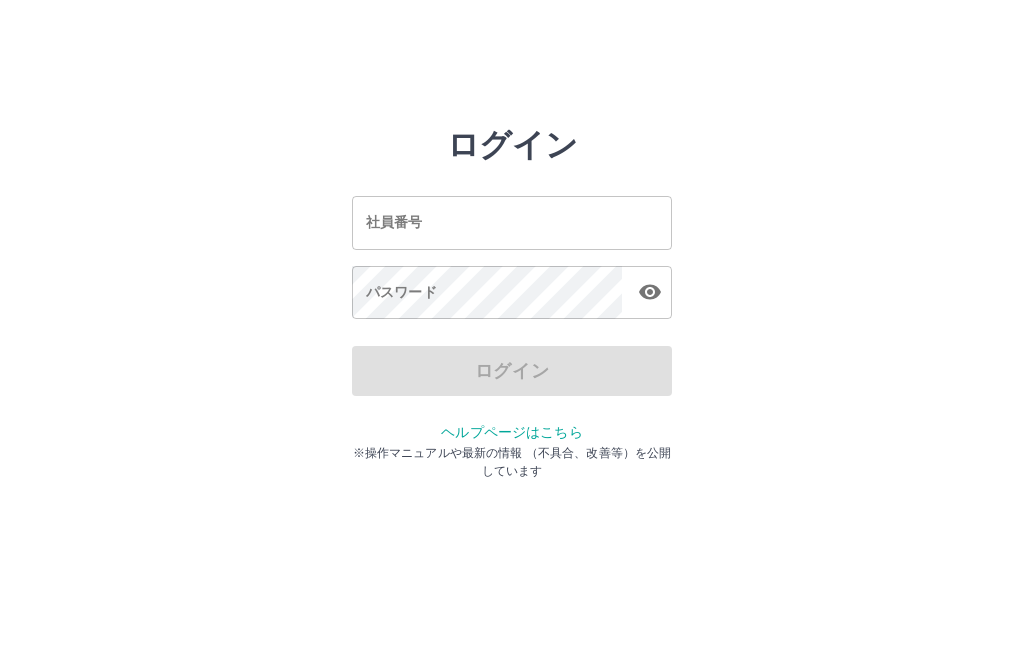 scroll, scrollTop: 0, scrollLeft: 0, axis: both 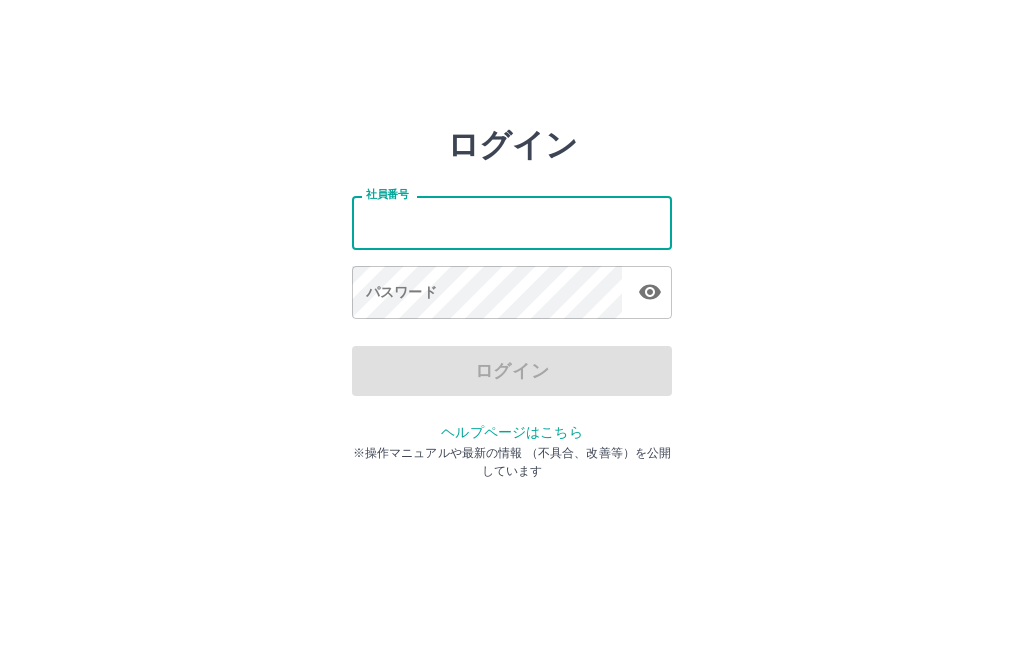 type on "*******" 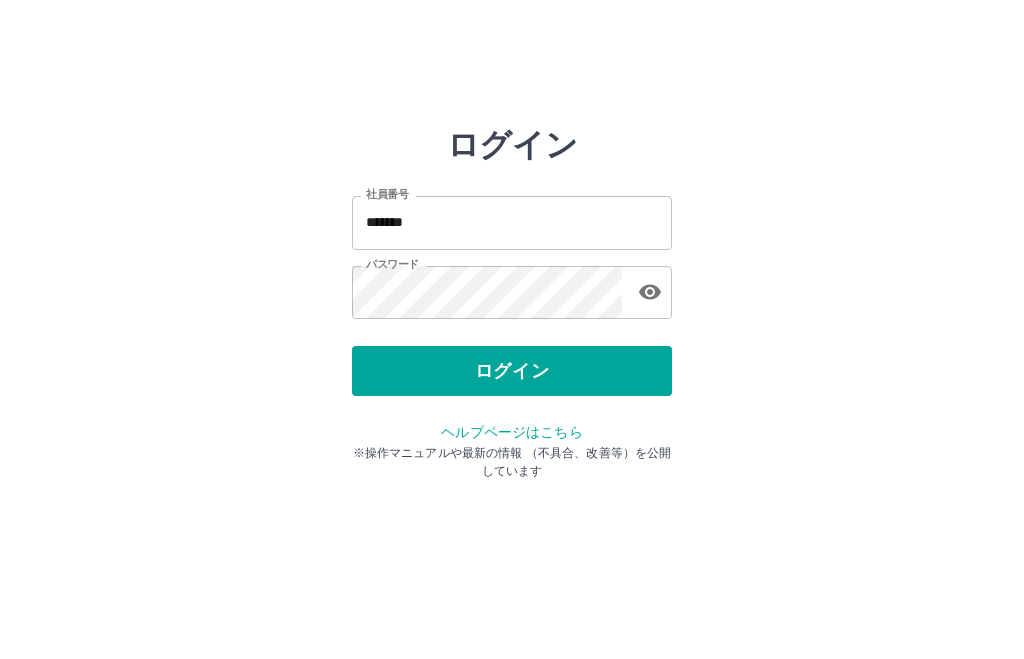 click on "ログイン" at bounding box center (512, 371) 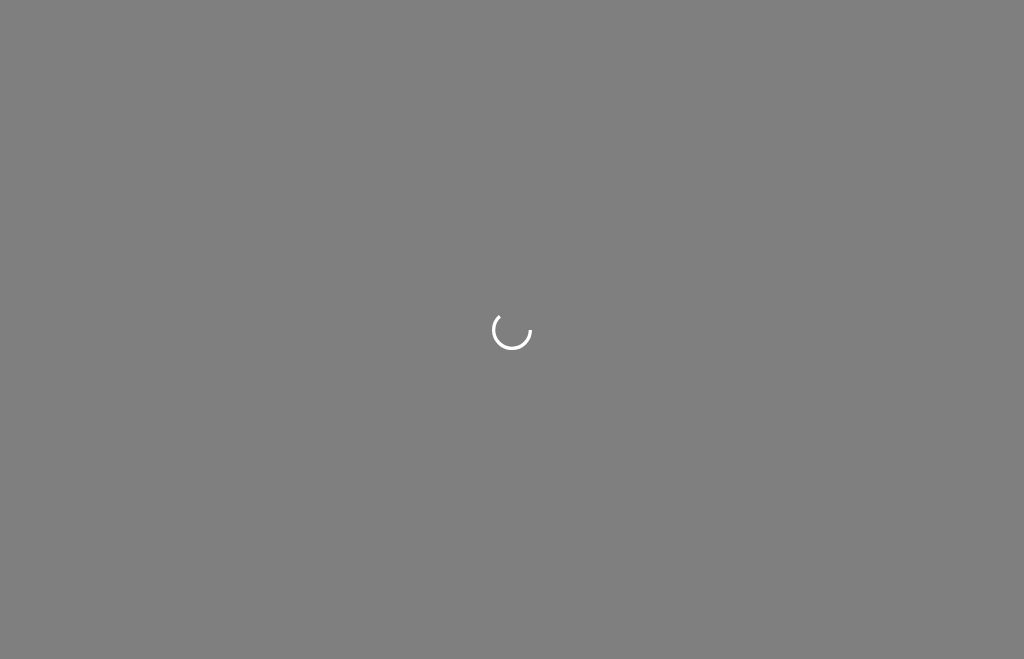 scroll, scrollTop: 0, scrollLeft: 0, axis: both 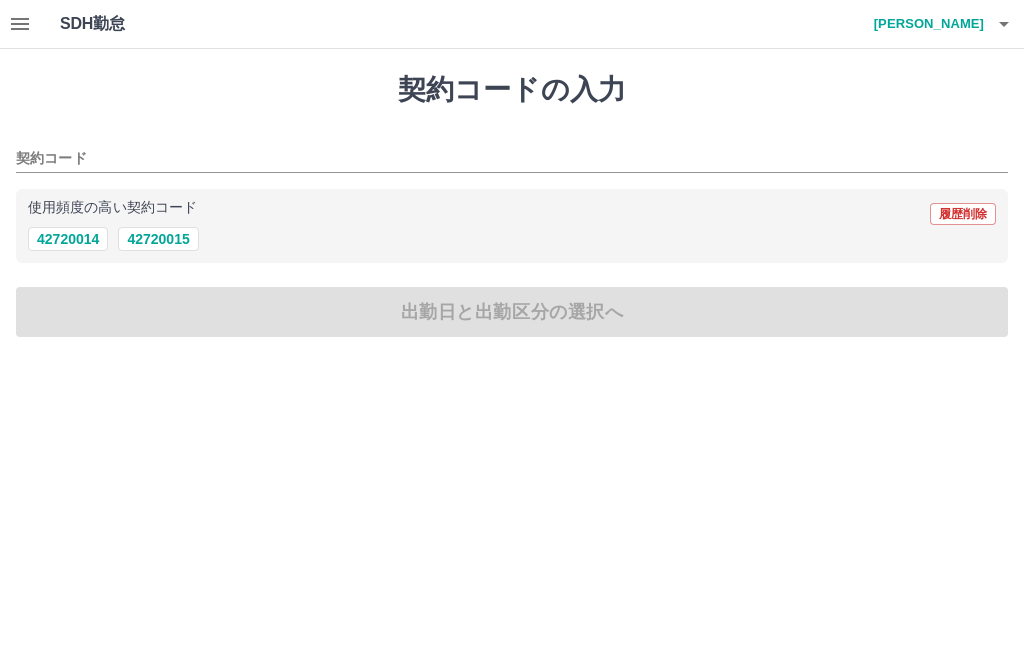 click on "42720015" at bounding box center [158, 239] 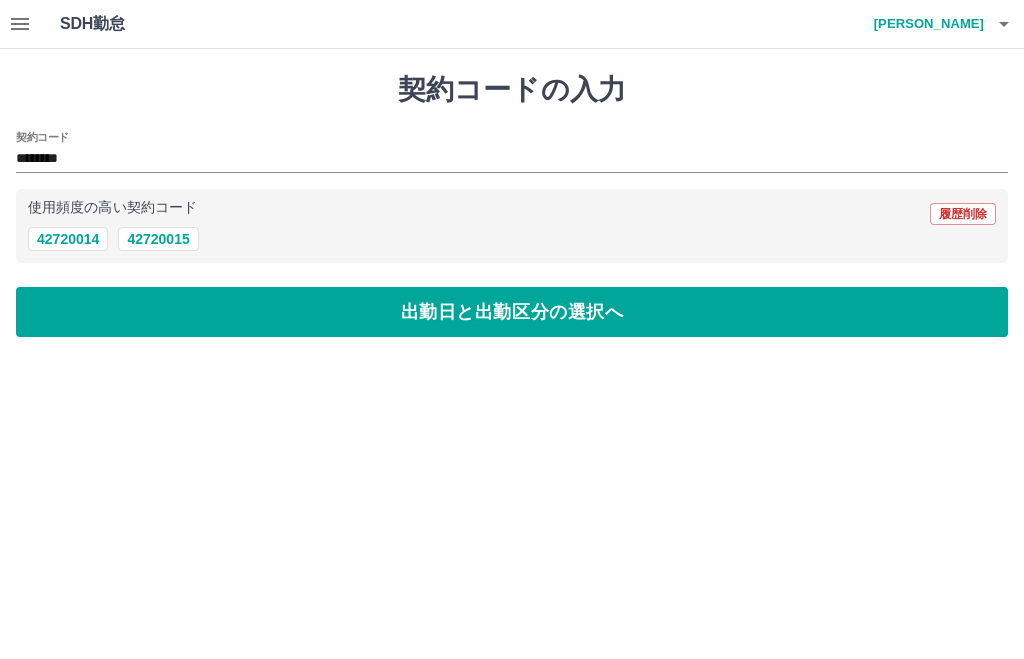 click on "出勤日と出勤区分の選択へ" at bounding box center [512, 312] 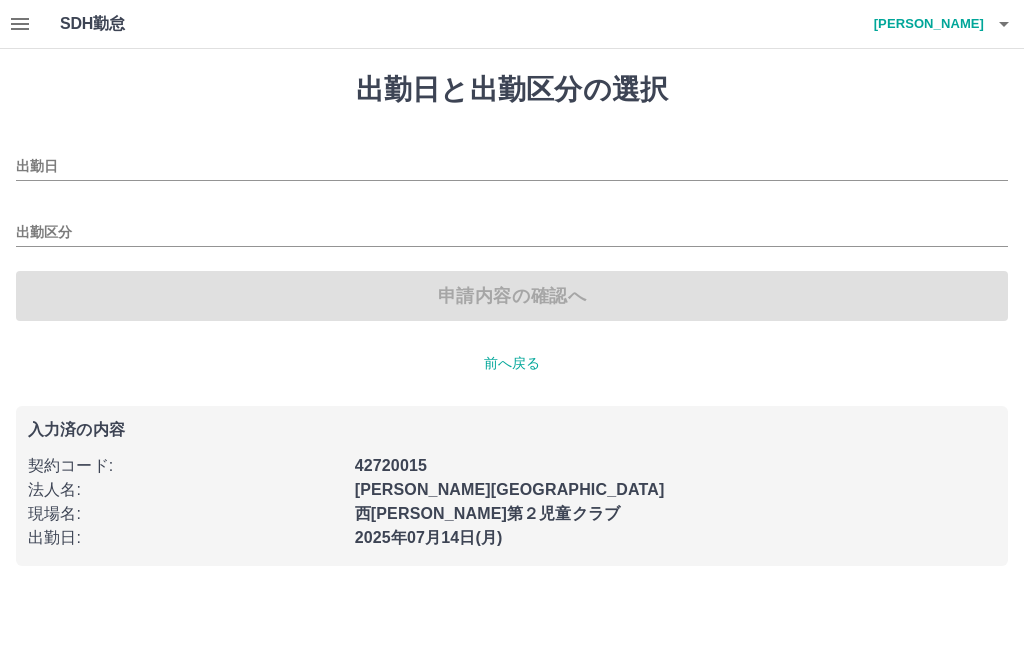 type on "**********" 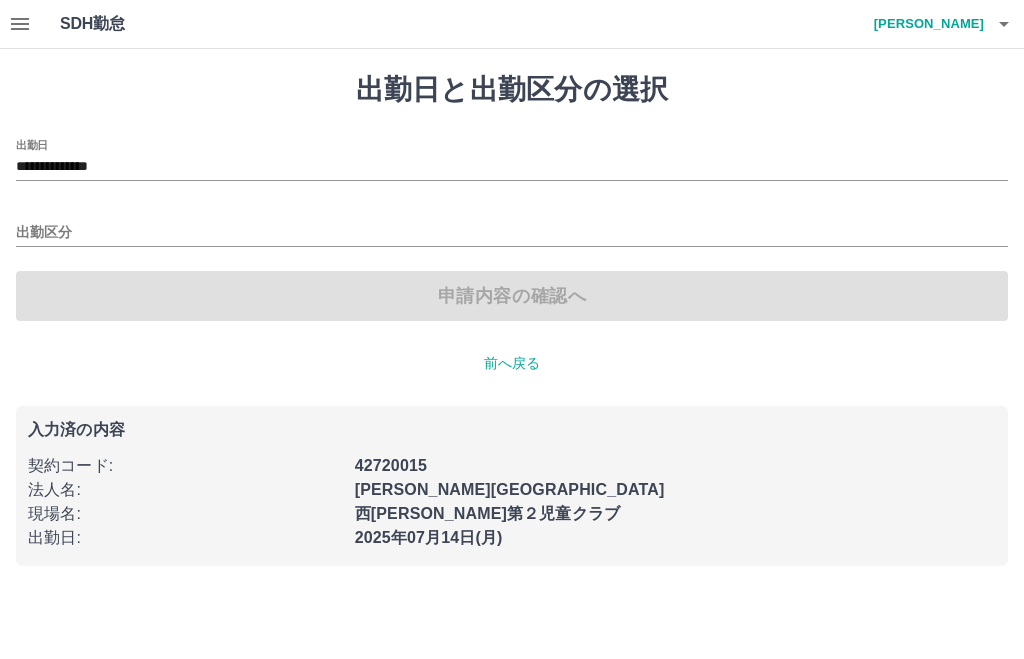 click on "出勤区分" at bounding box center [512, 233] 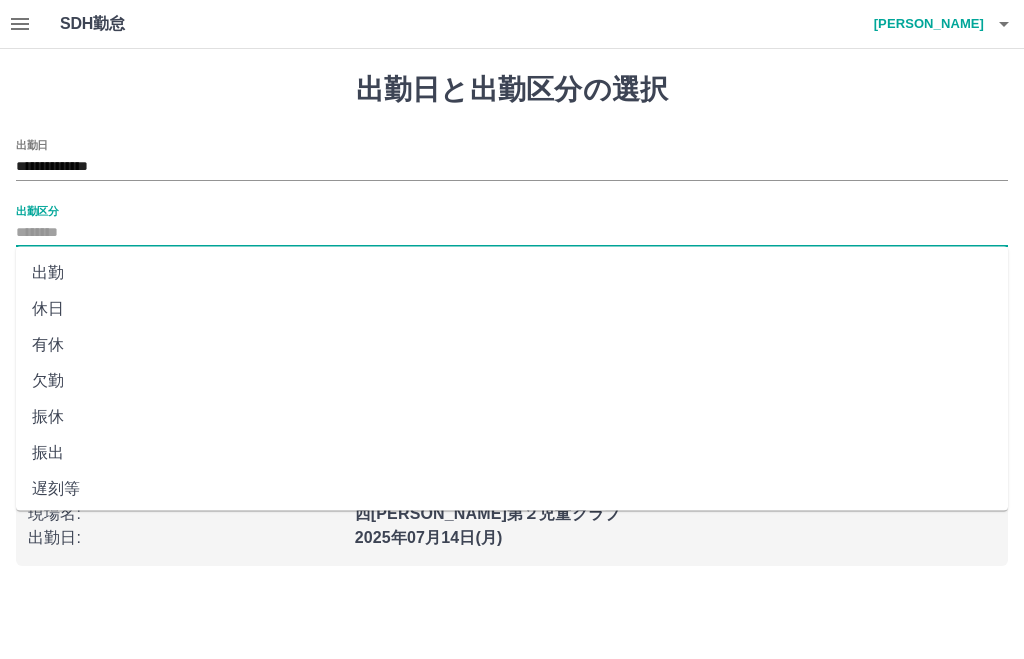 click on "出勤" at bounding box center [512, 273] 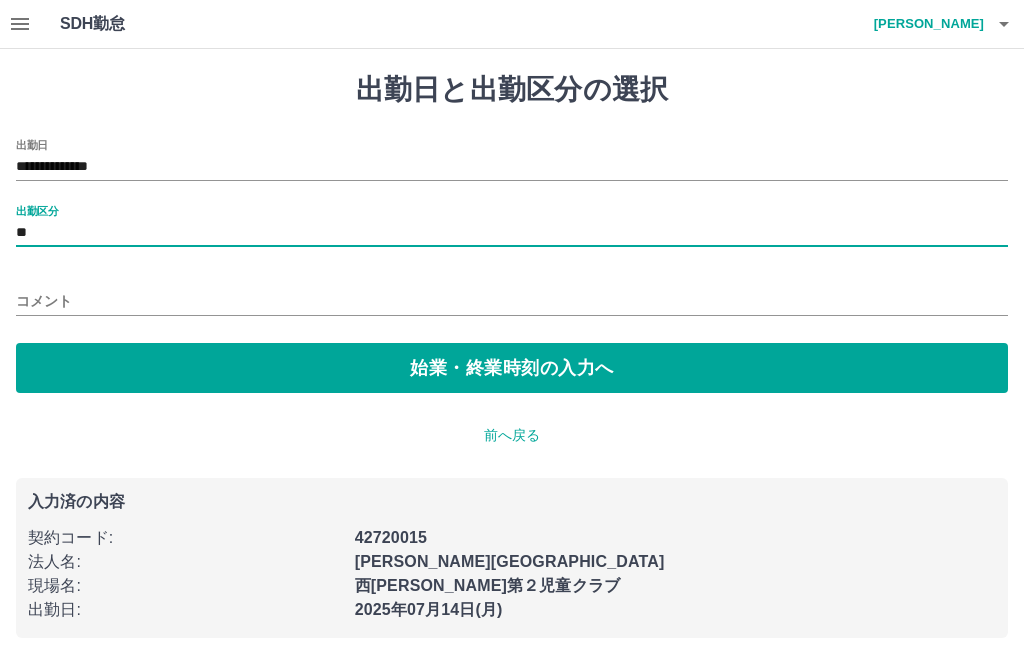 click on "始業・終業時刻の入力へ" at bounding box center [512, 368] 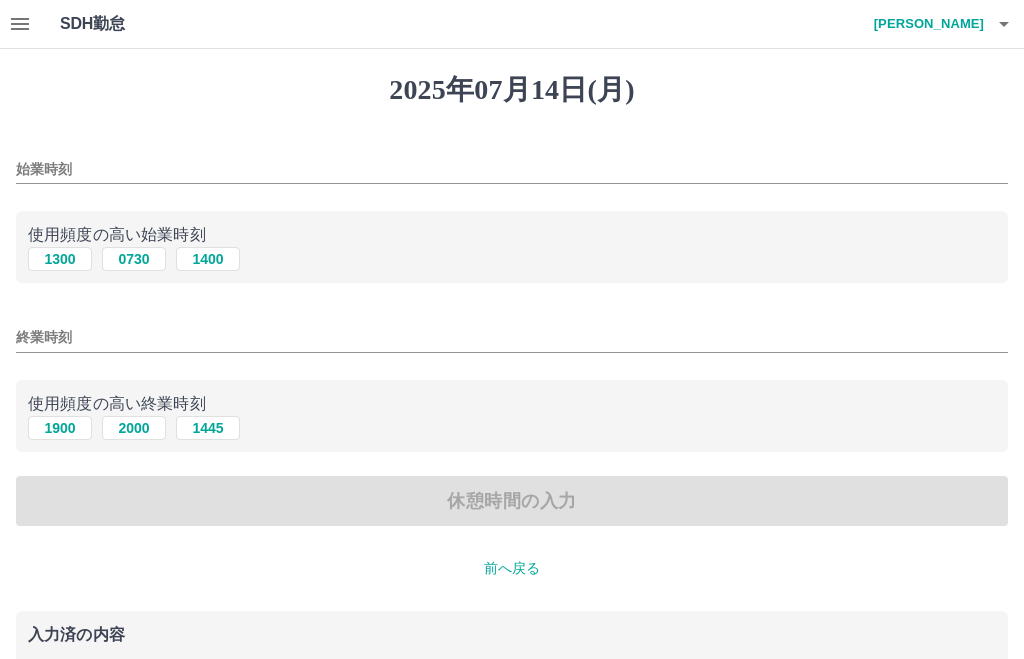 click on "1300" at bounding box center [60, 259] 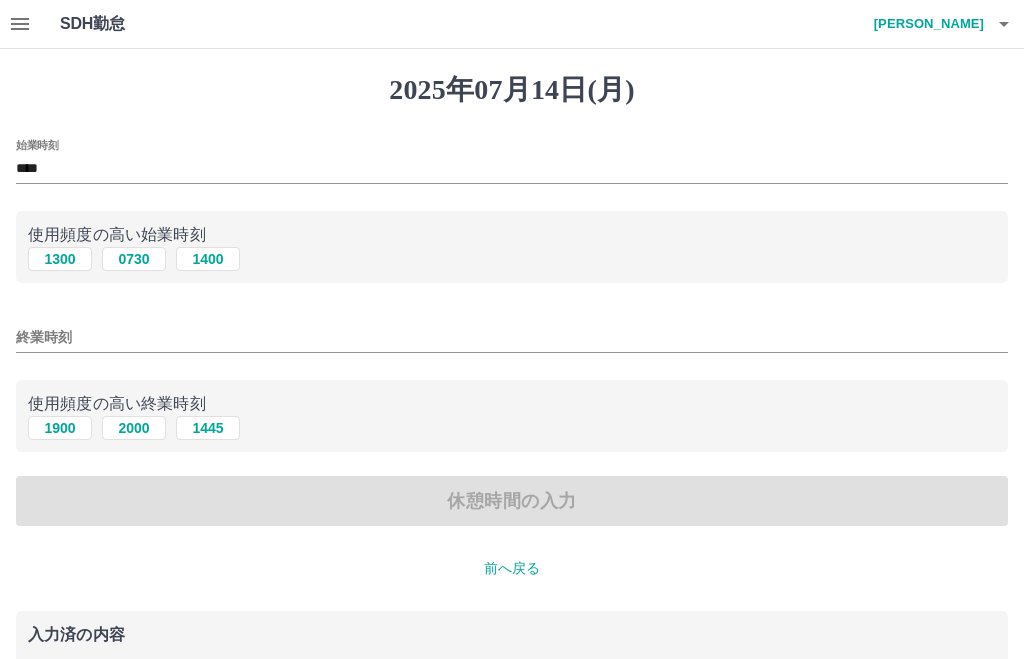 click on "1900" at bounding box center (60, 428) 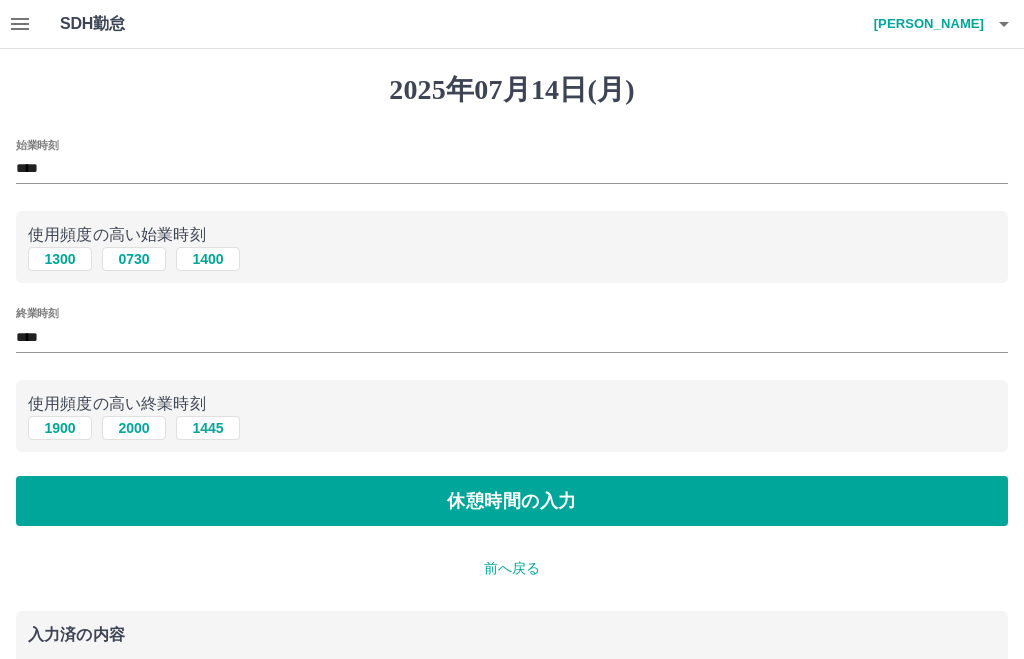 click on "休憩時間の入力" at bounding box center [512, 501] 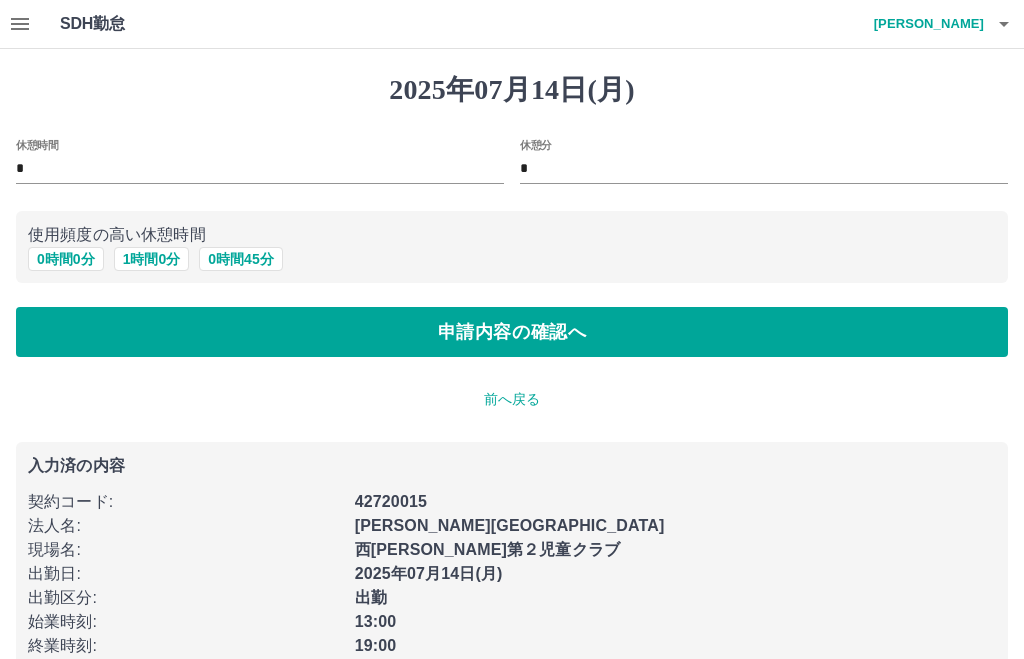 click on "0 時間 0 分" at bounding box center (66, 259) 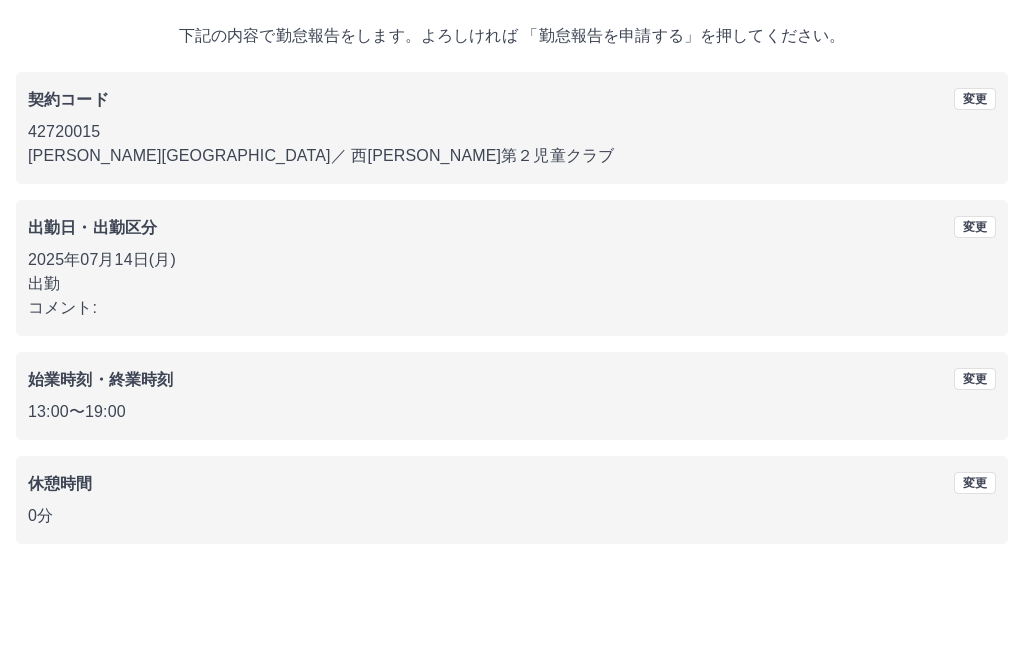 scroll, scrollTop: 22, scrollLeft: 0, axis: vertical 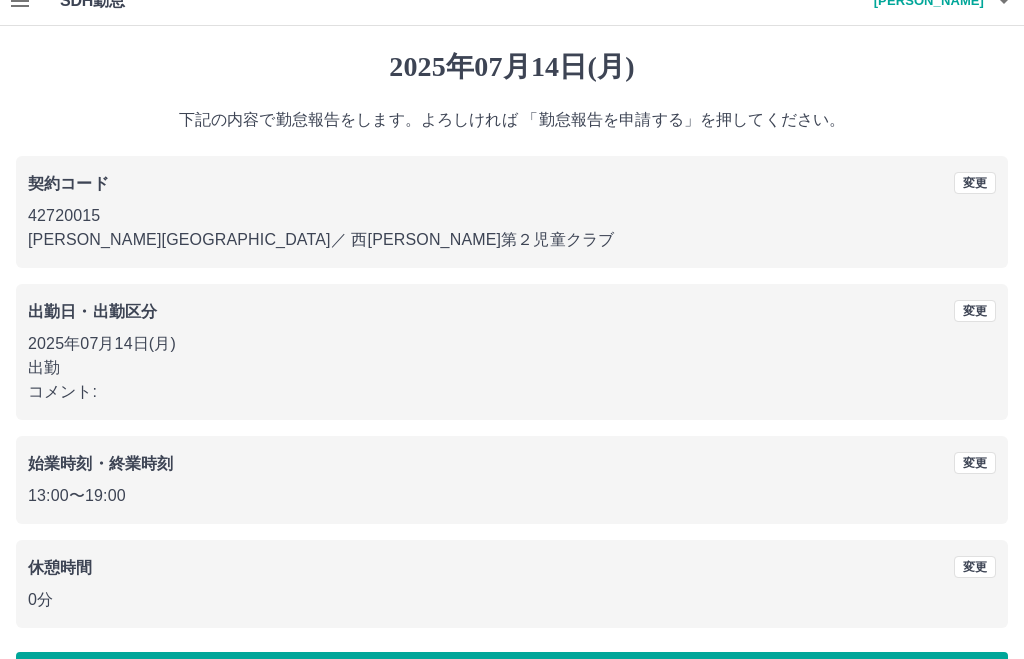 click on "勤怠報告を申請する" at bounding box center (512, 678) 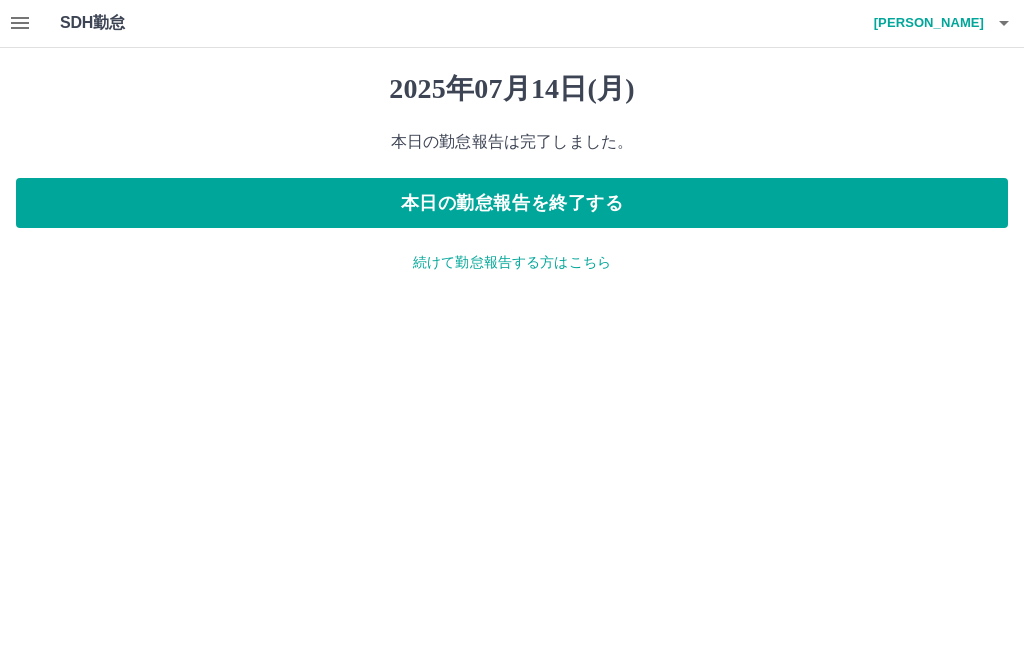 scroll, scrollTop: 0, scrollLeft: 0, axis: both 